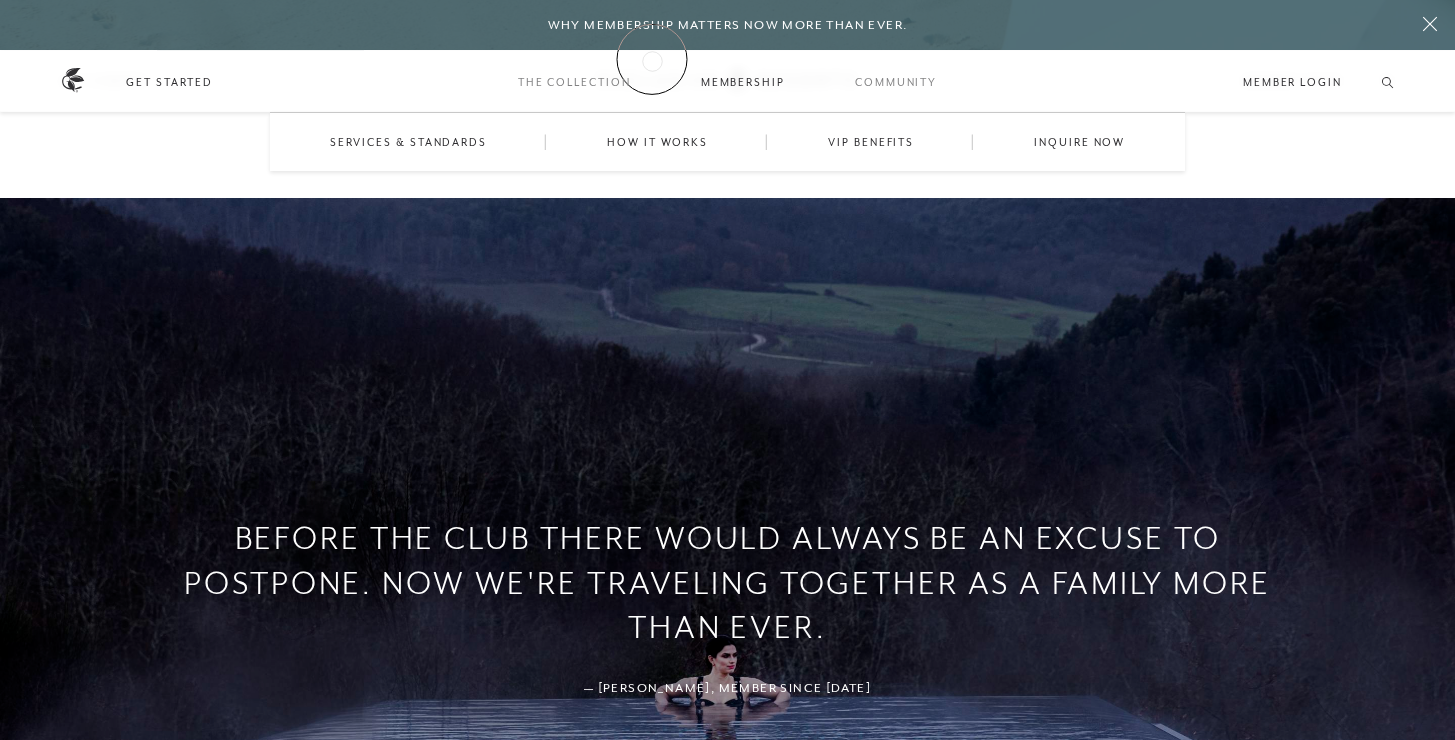 scroll, scrollTop: 0, scrollLeft: 0, axis: both 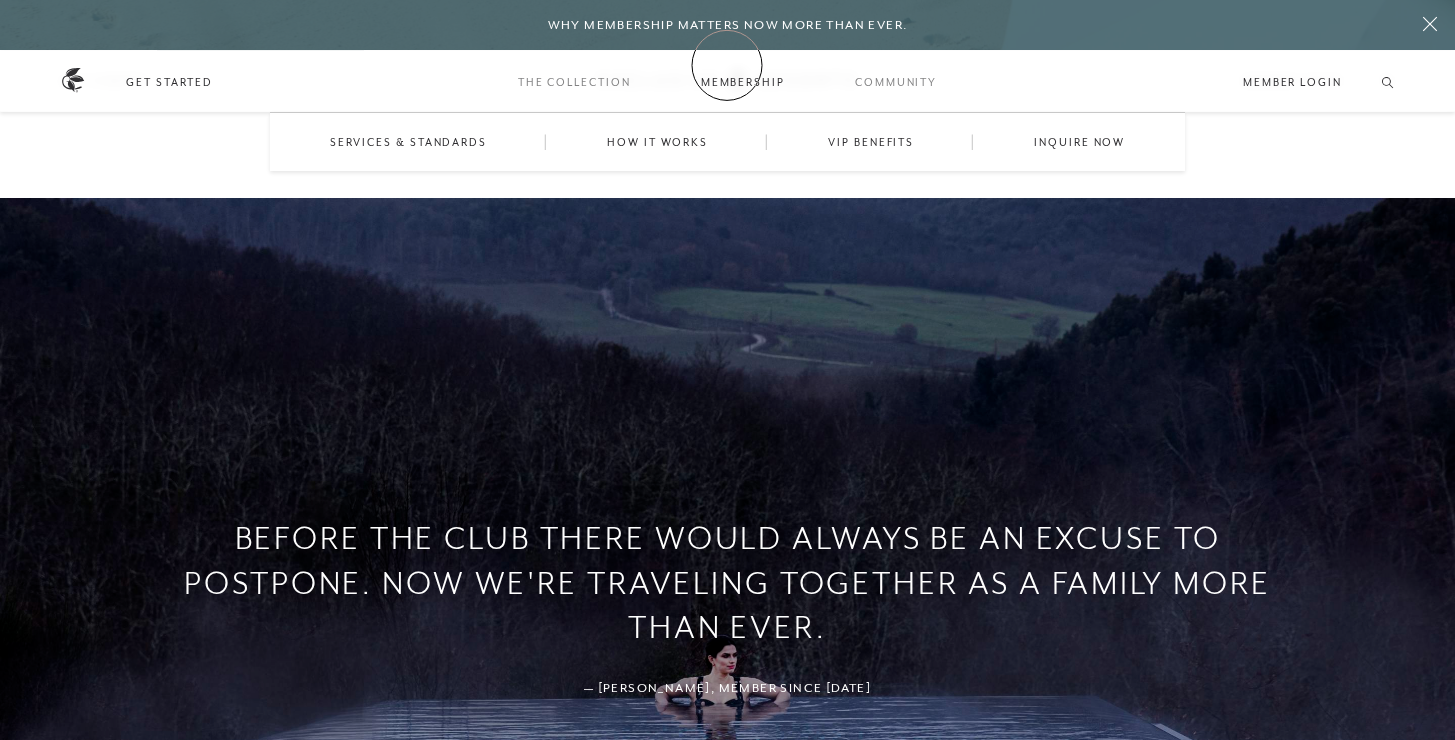 click on "Membership" at bounding box center (743, 82) 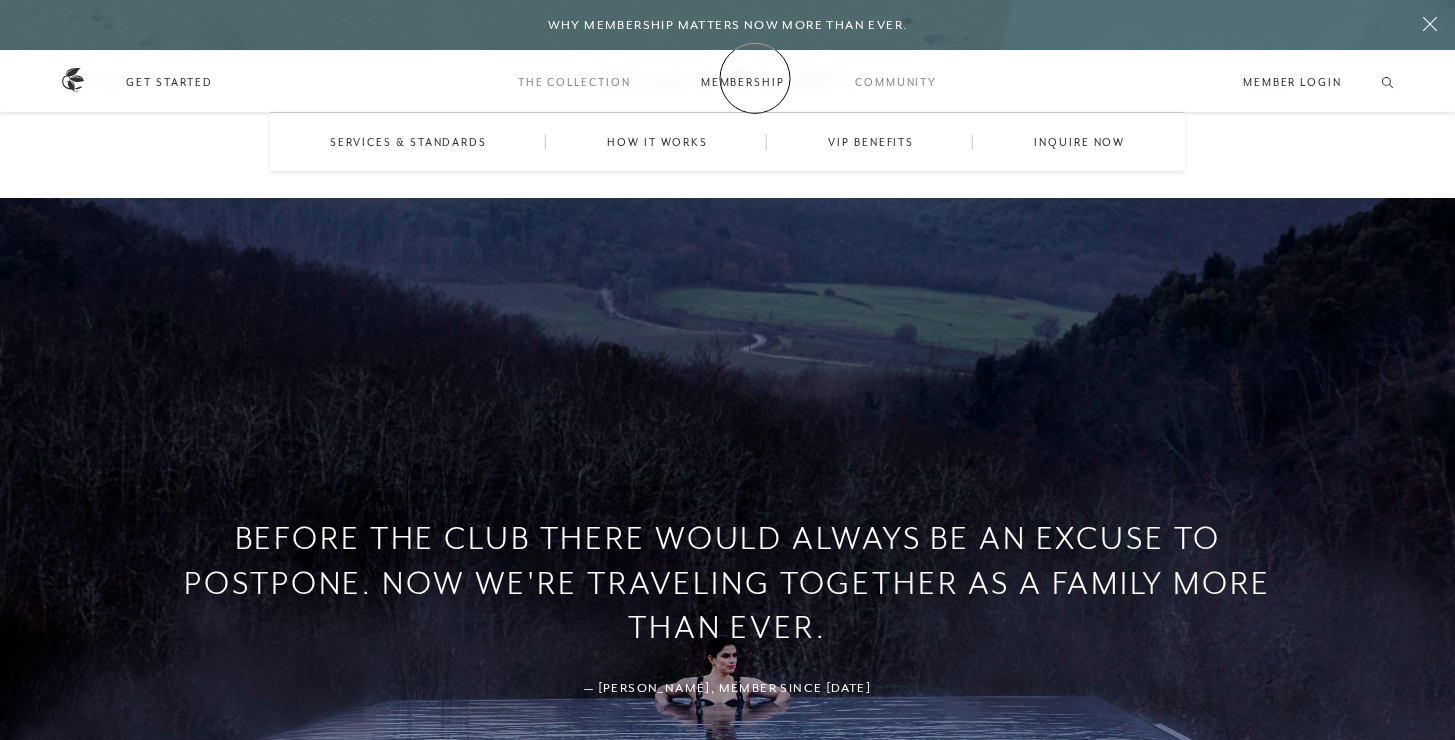 click on "Membership" at bounding box center (743, 82) 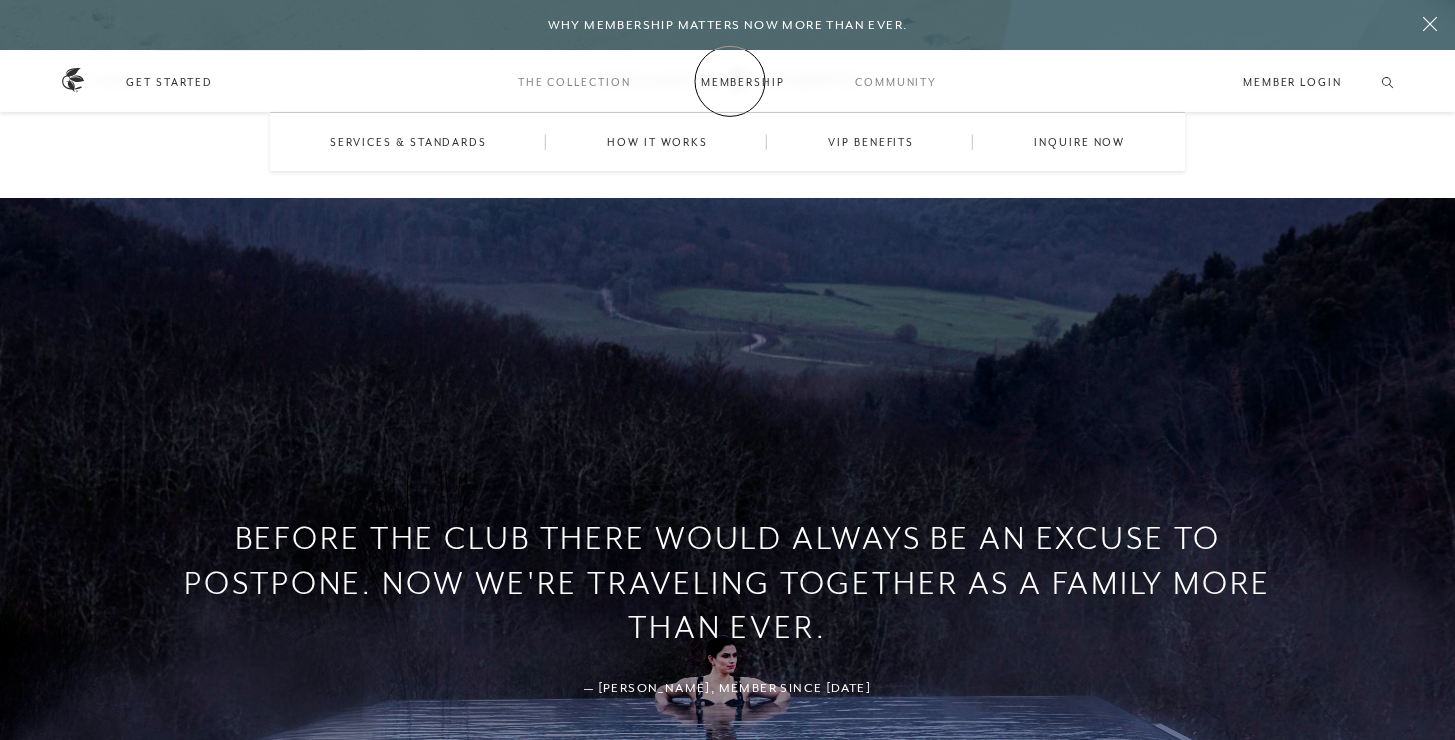 click on "Membership" at bounding box center [743, 82] 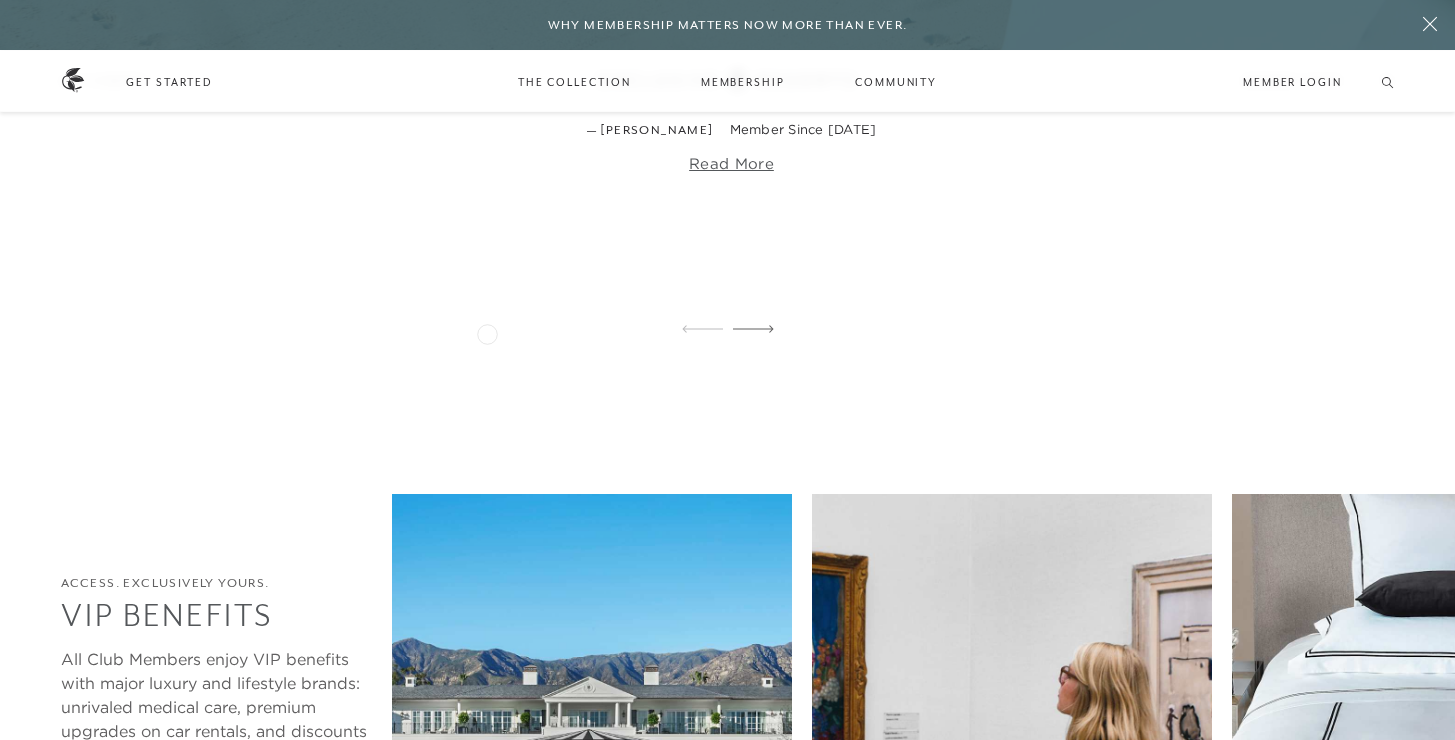 scroll, scrollTop: 4494, scrollLeft: 0, axis: vertical 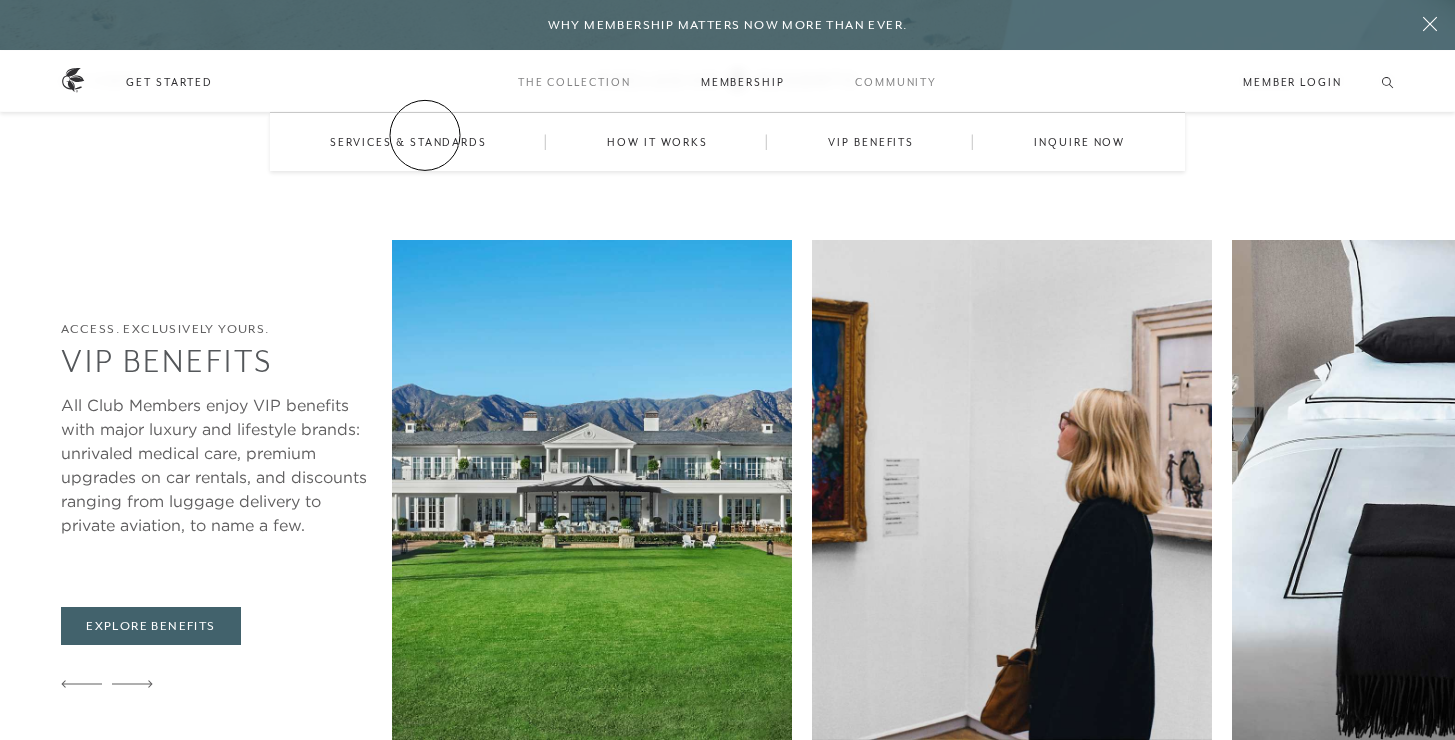 click on "Services & Standards" at bounding box center (408, 142) 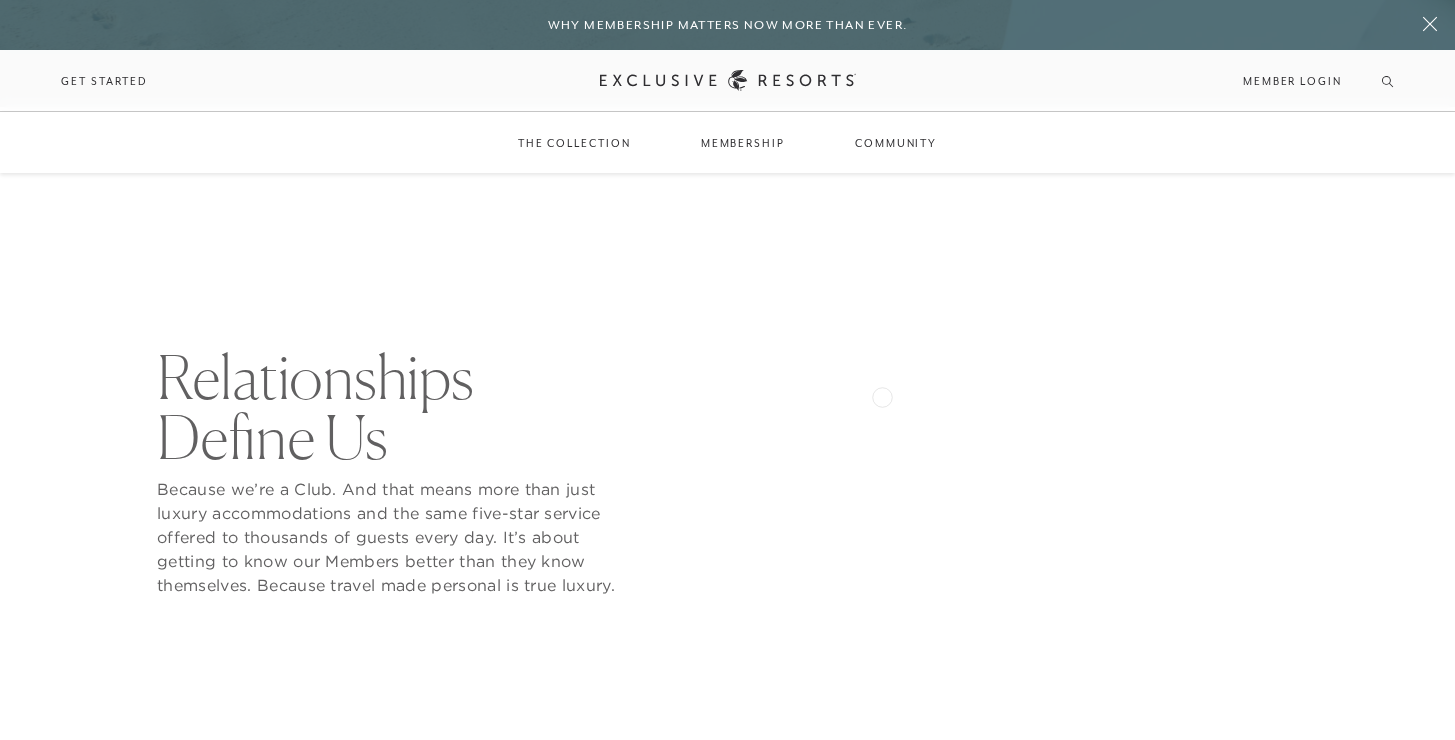 scroll, scrollTop: 367, scrollLeft: 0, axis: vertical 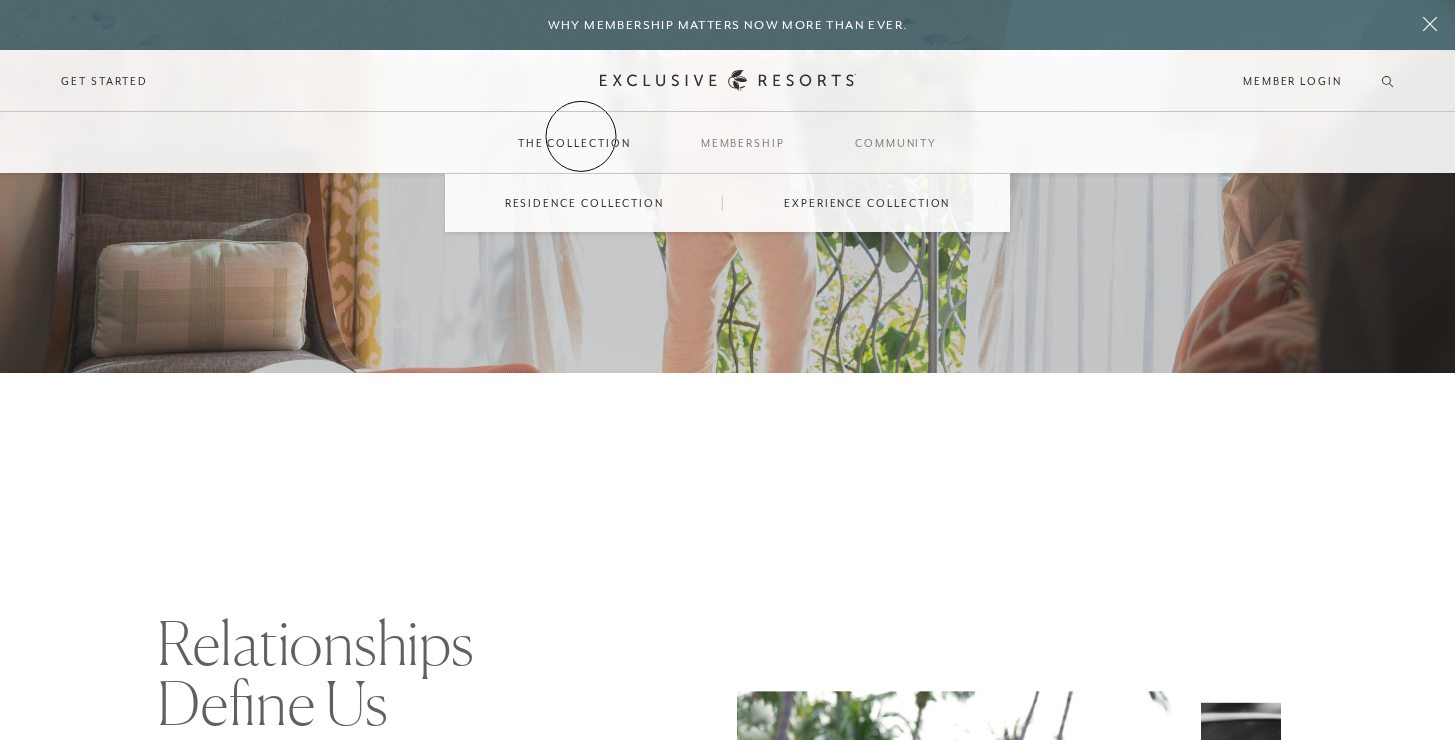 click on "The Collection" at bounding box center [574, 143] 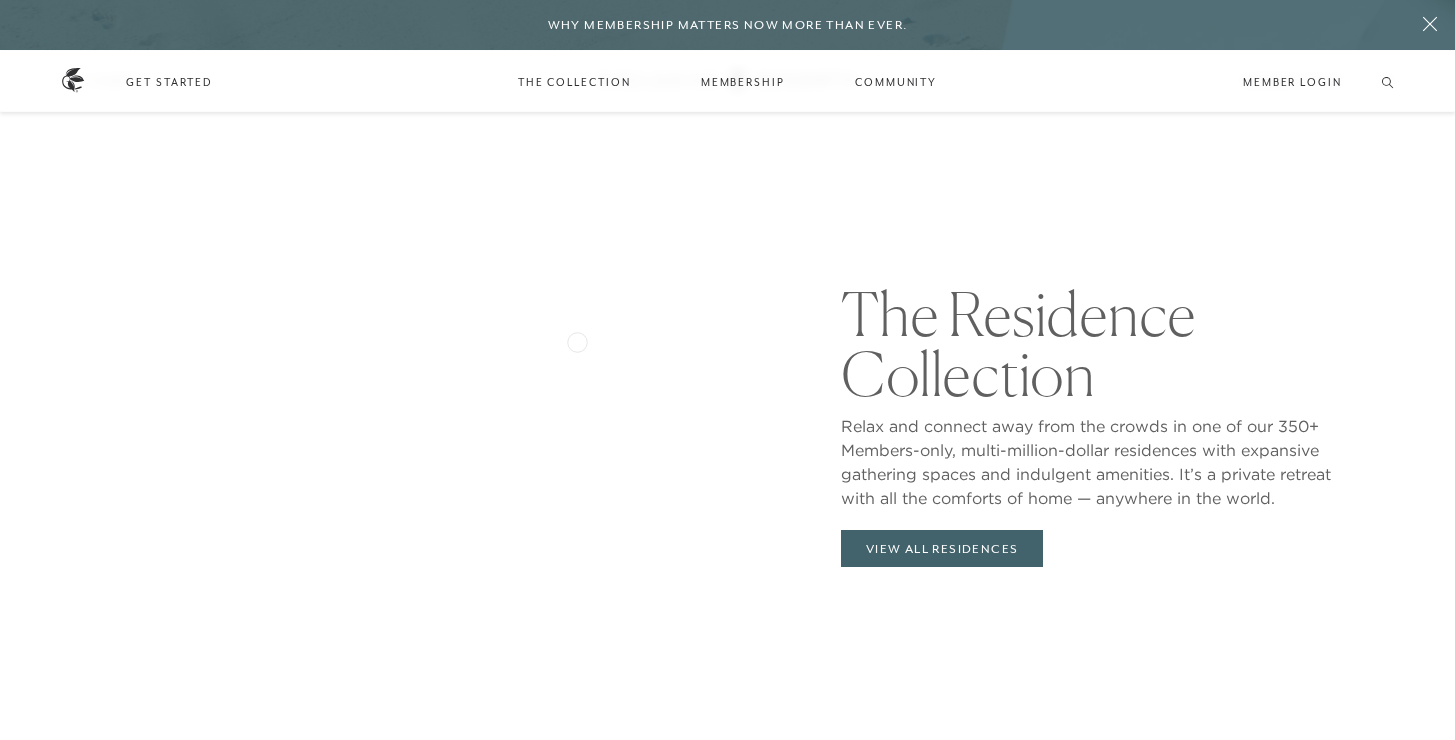 scroll, scrollTop: 1949, scrollLeft: 0, axis: vertical 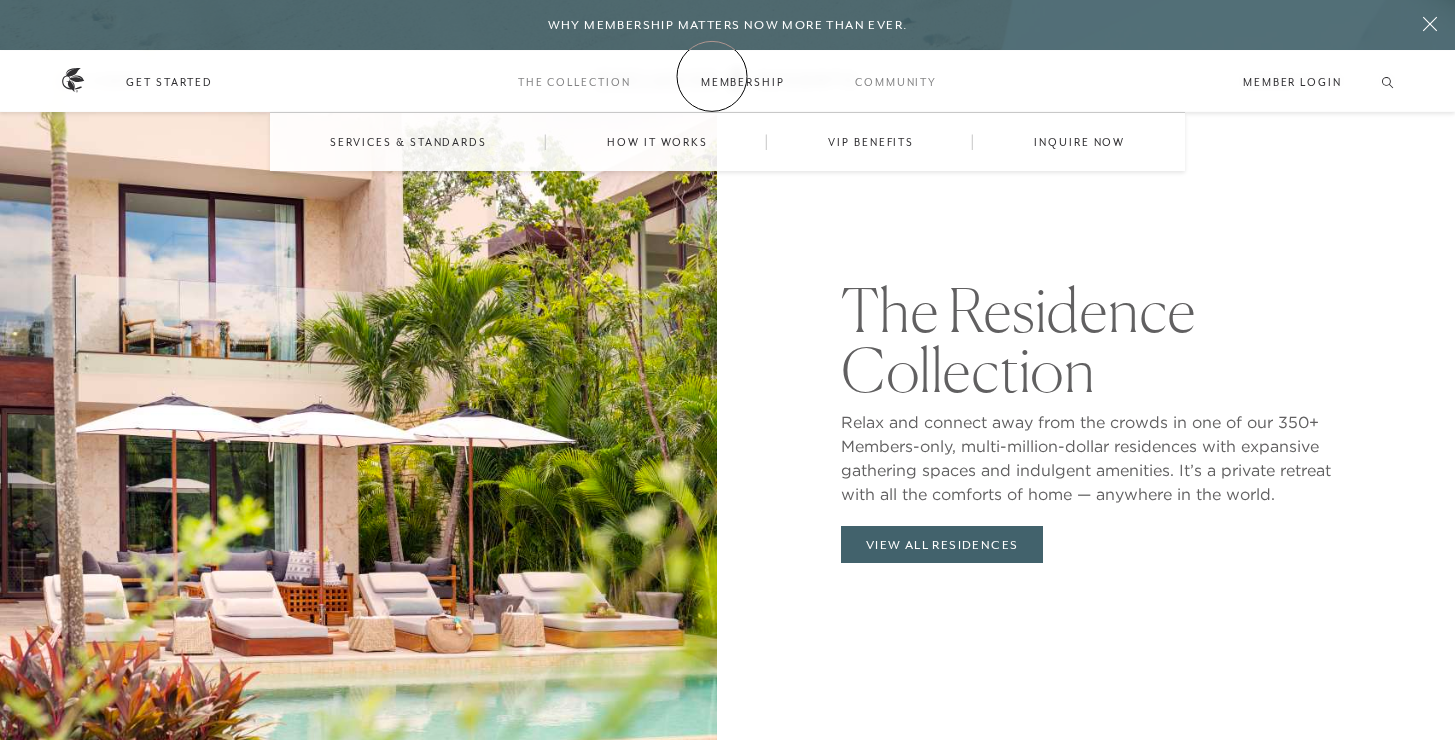 click on "Membership" at bounding box center (743, 82) 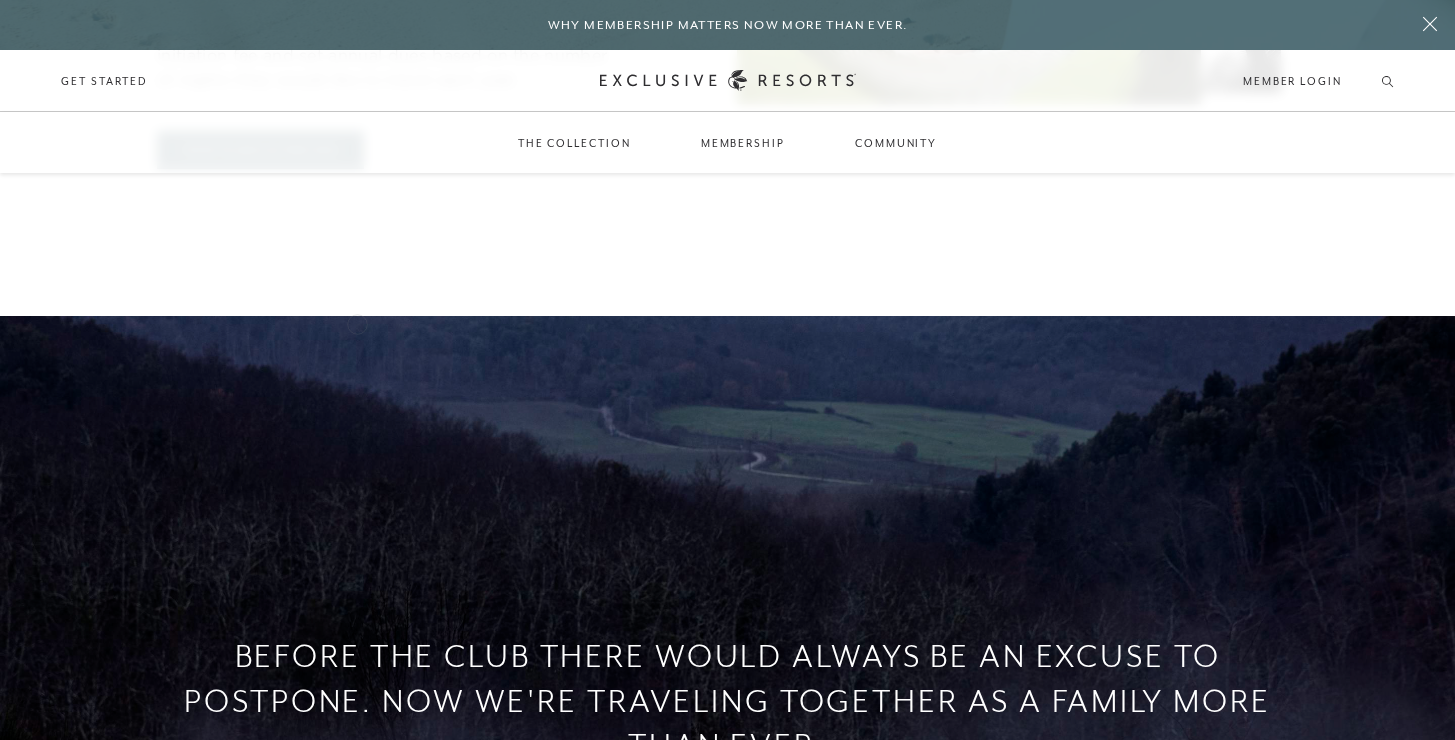 scroll, scrollTop: 826, scrollLeft: 0, axis: vertical 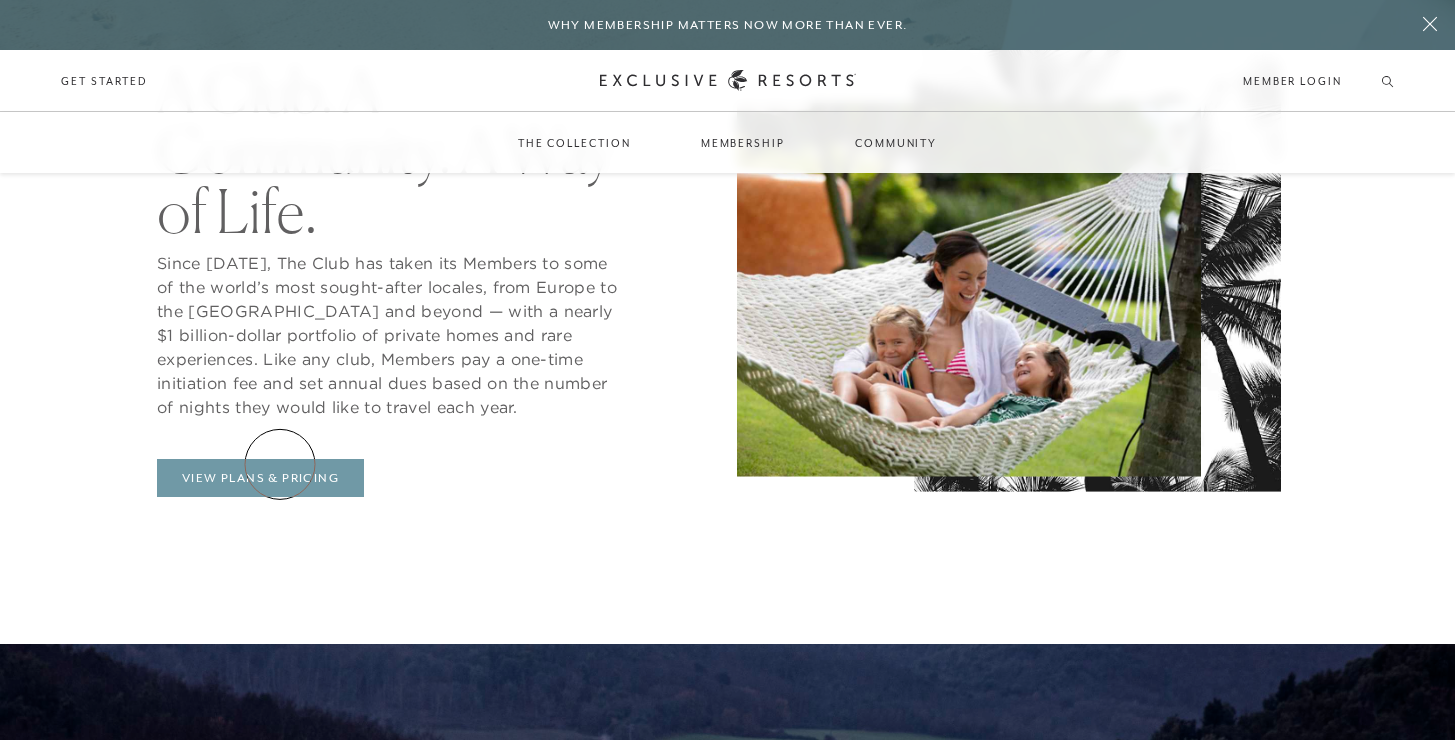 click on "View Plans & Pricing" at bounding box center [260, 478] 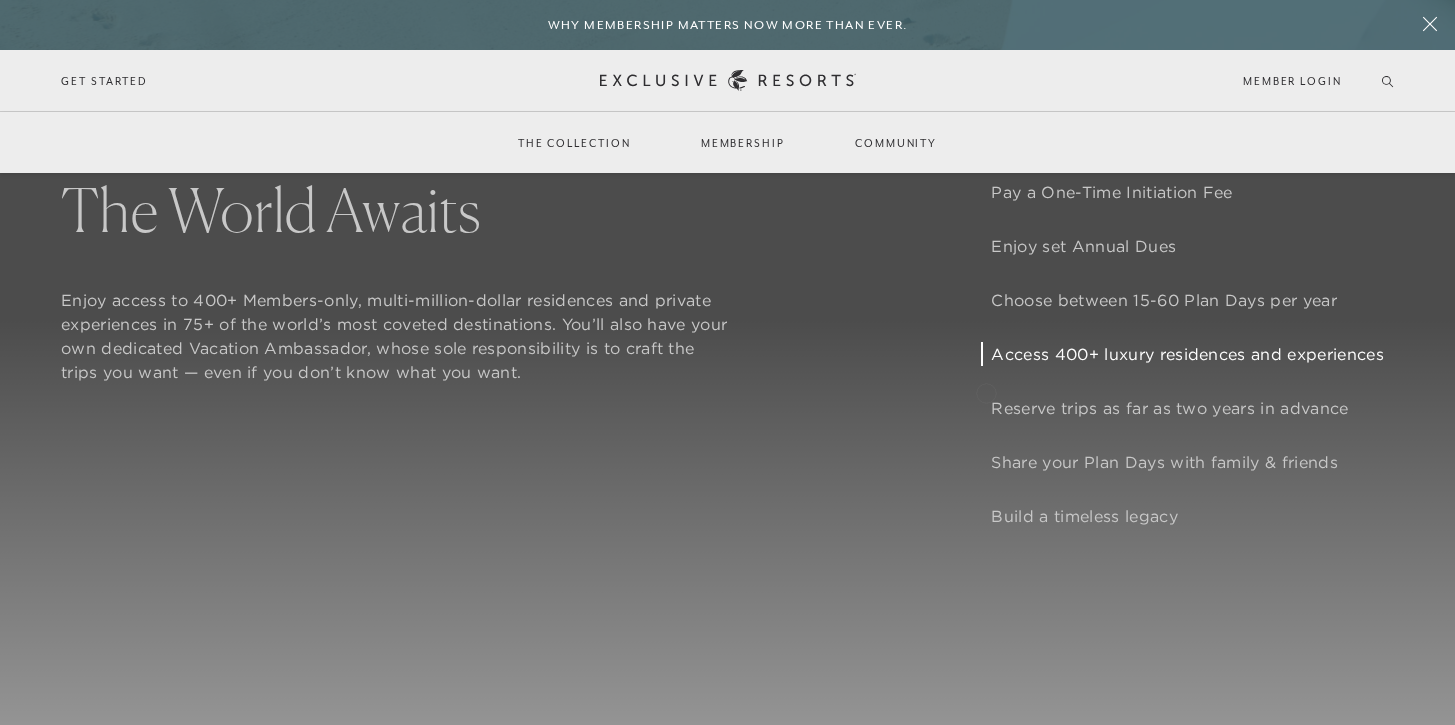 scroll, scrollTop: 1414, scrollLeft: 0, axis: vertical 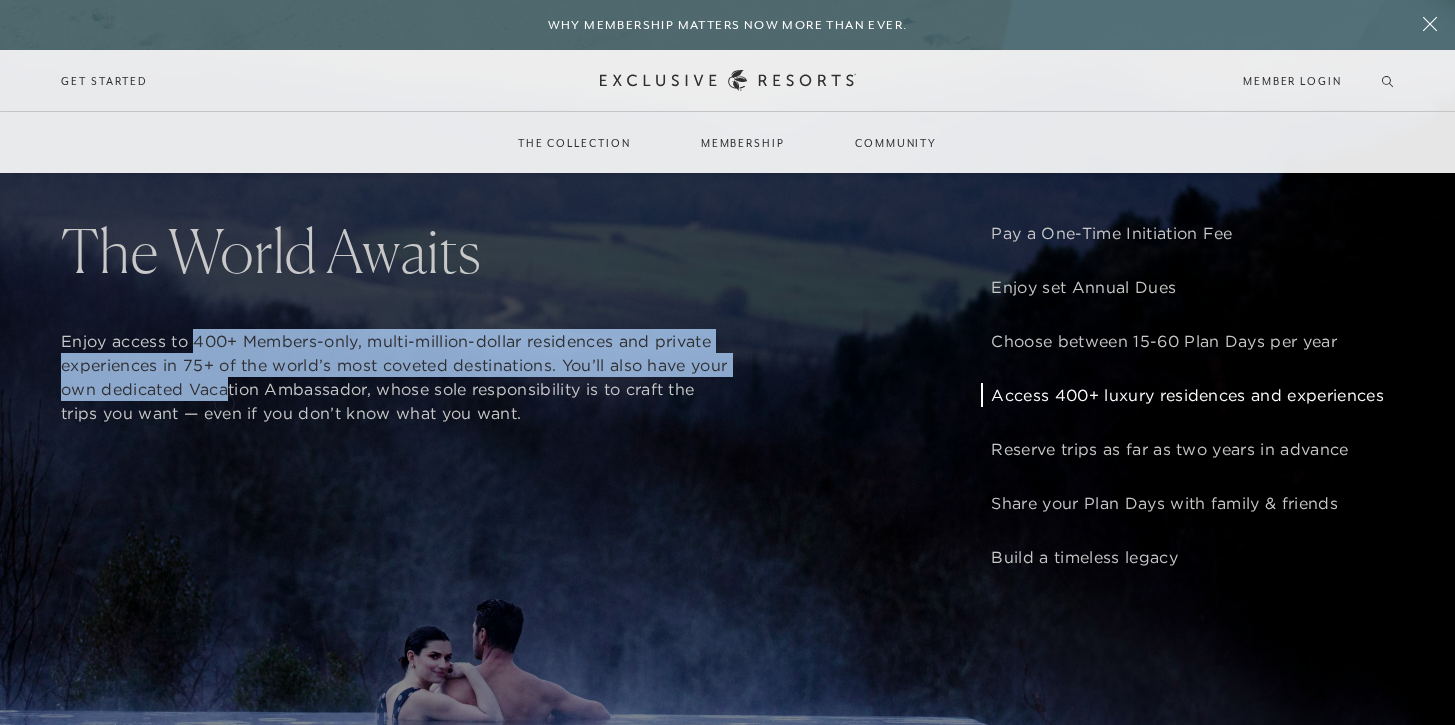 drag, startPoint x: 193, startPoint y: 357, endPoint x: 227, endPoint y: 406, distance: 59.64059 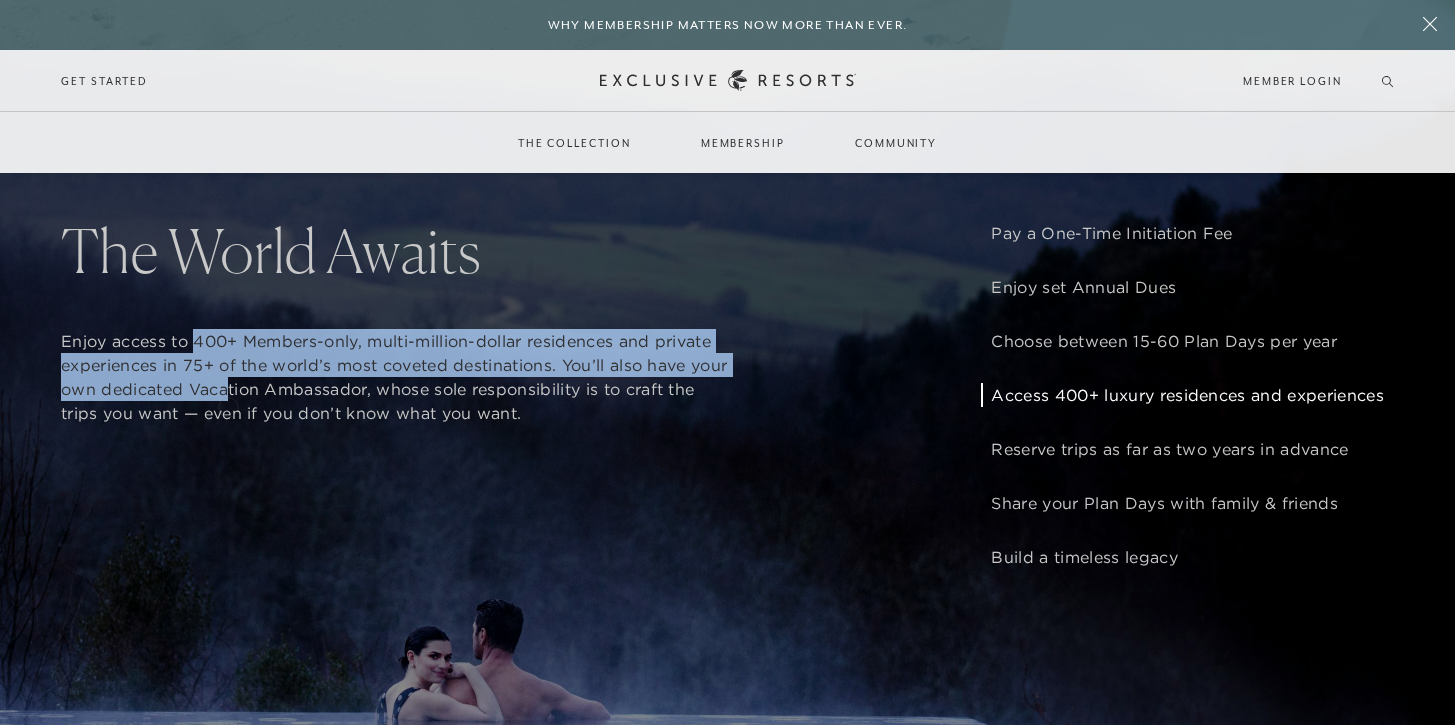 click on "Enjoy access to 400+ Members-only, multi-million-dollar residences and private experiences in 75+ of the world’s most coveted destinations. You’ll also have your own dedicated Vacation Ambassador, whose sole responsibility is to craft the trips you want — even if you don’t know what you want." at bounding box center [394, 377] 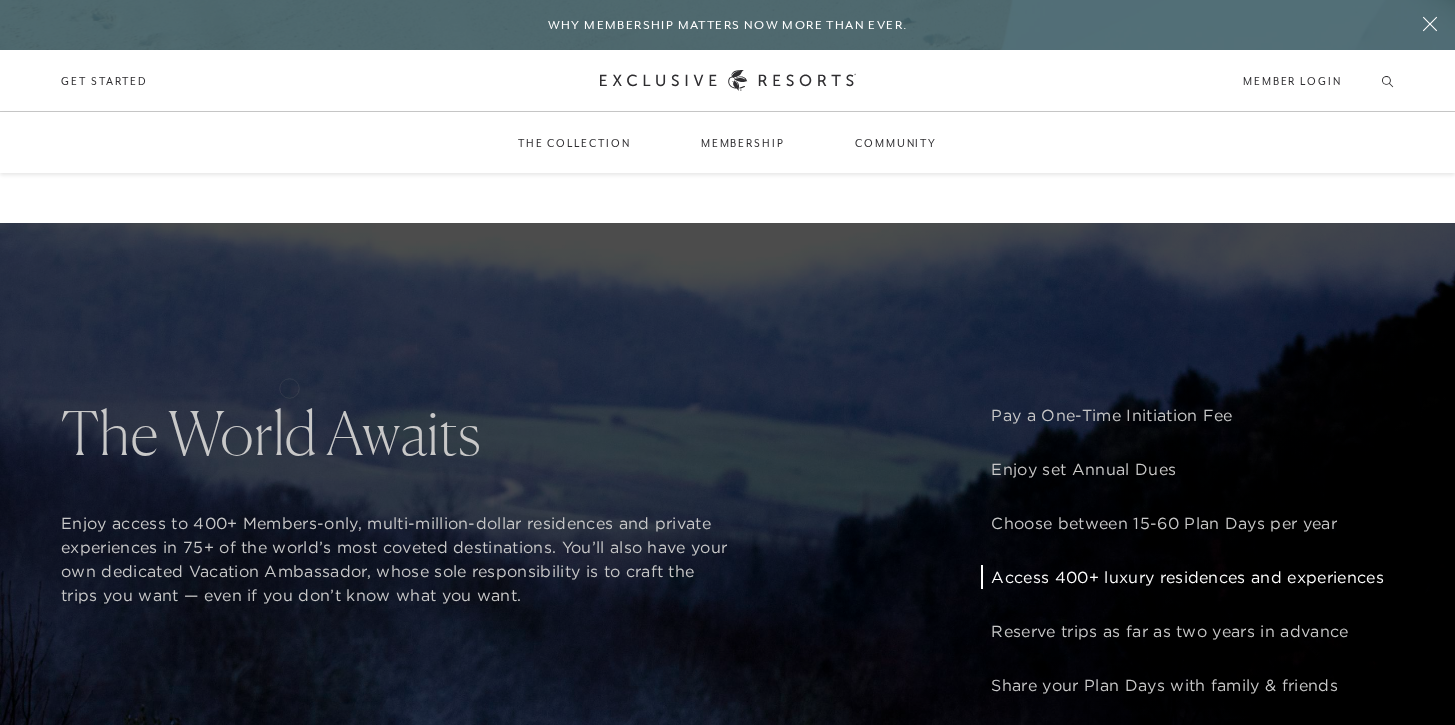 scroll, scrollTop: 1228, scrollLeft: 0, axis: vertical 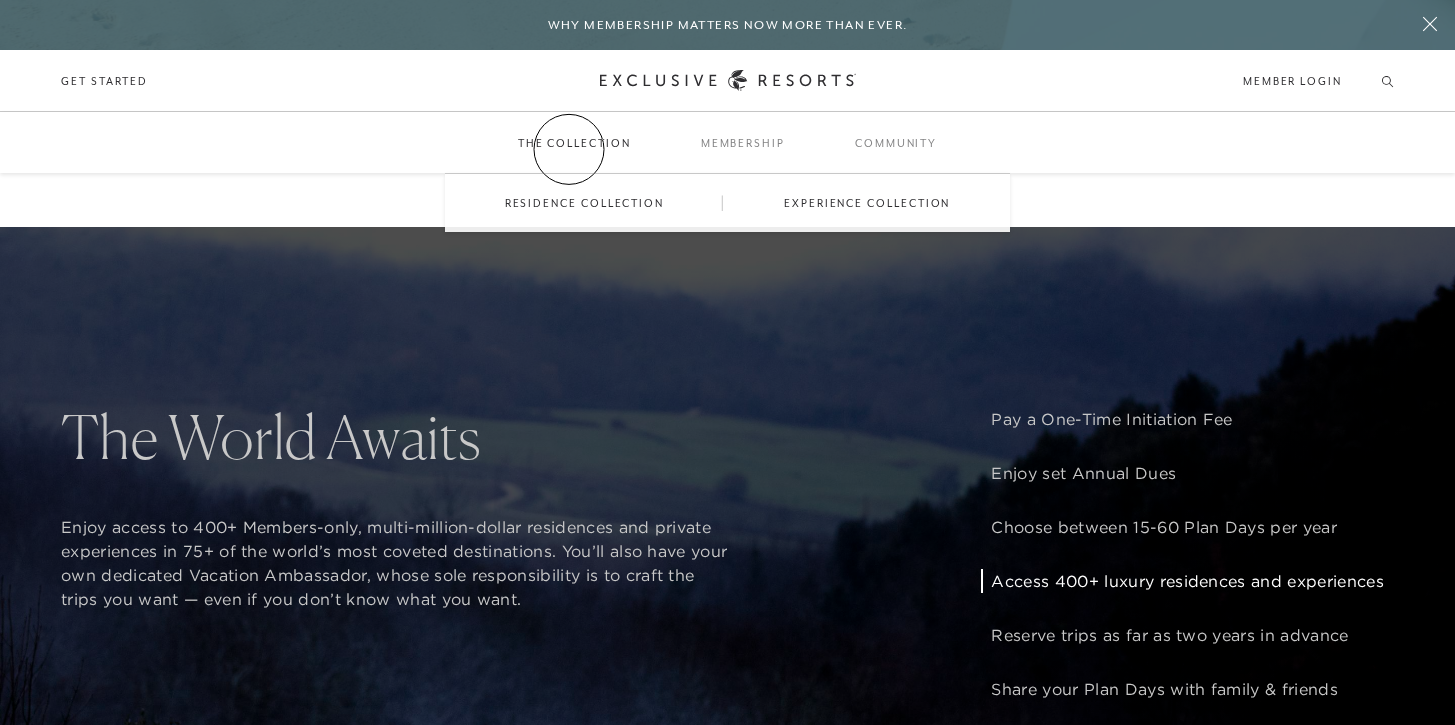 click on "The Collection" at bounding box center [574, 143] 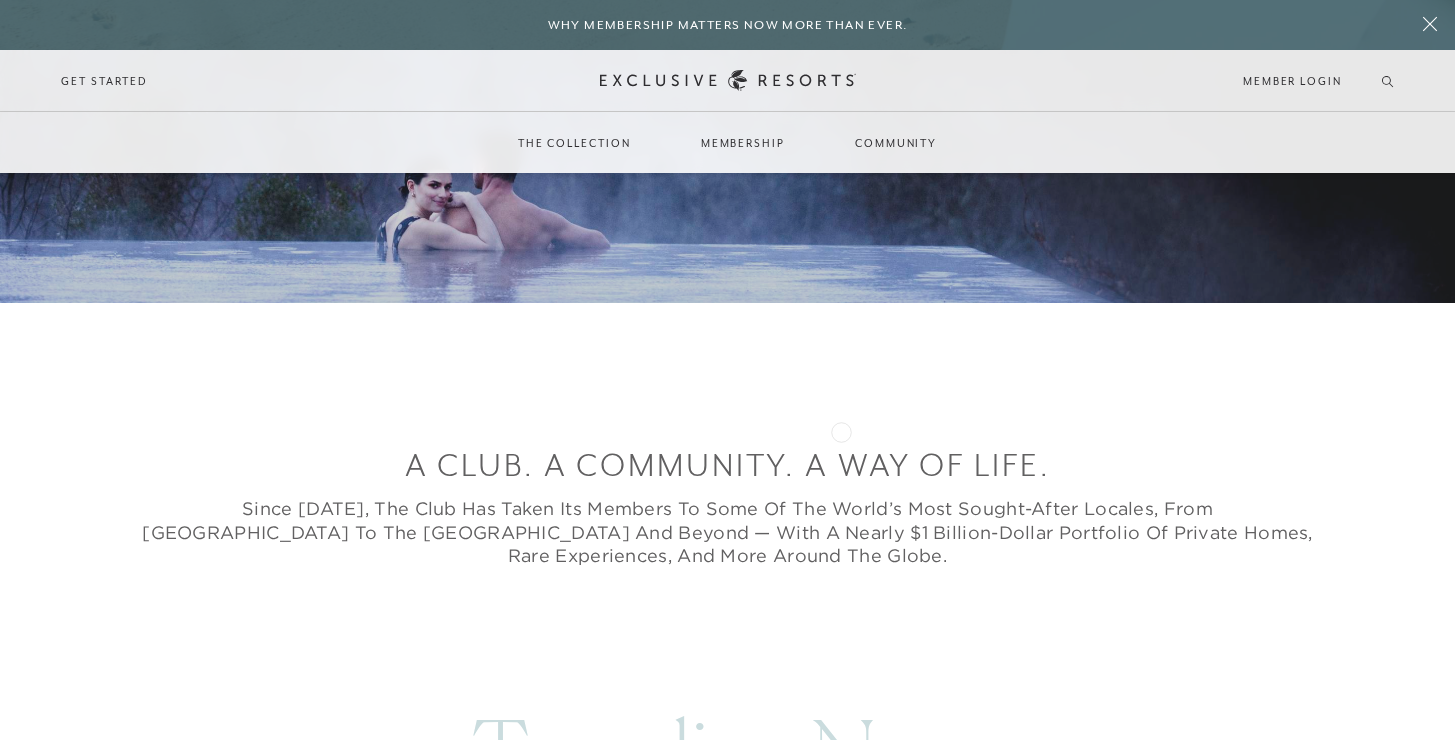 scroll, scrollTop: 439, scrollLeft: 0, axis: vertical 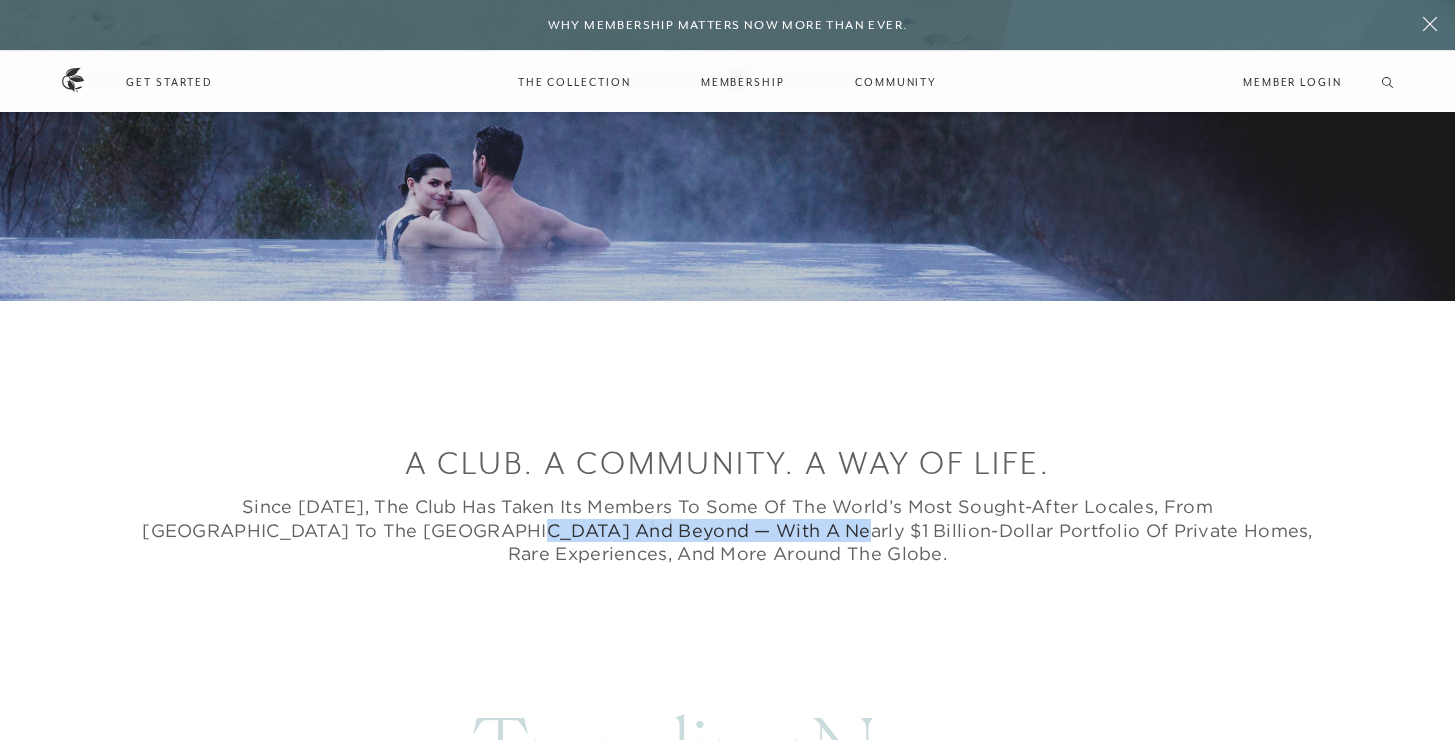 drag, startPoint x: 390, startPoint y: 521, endPoint x: 661, endPoint y: 519, distance: 271.0074 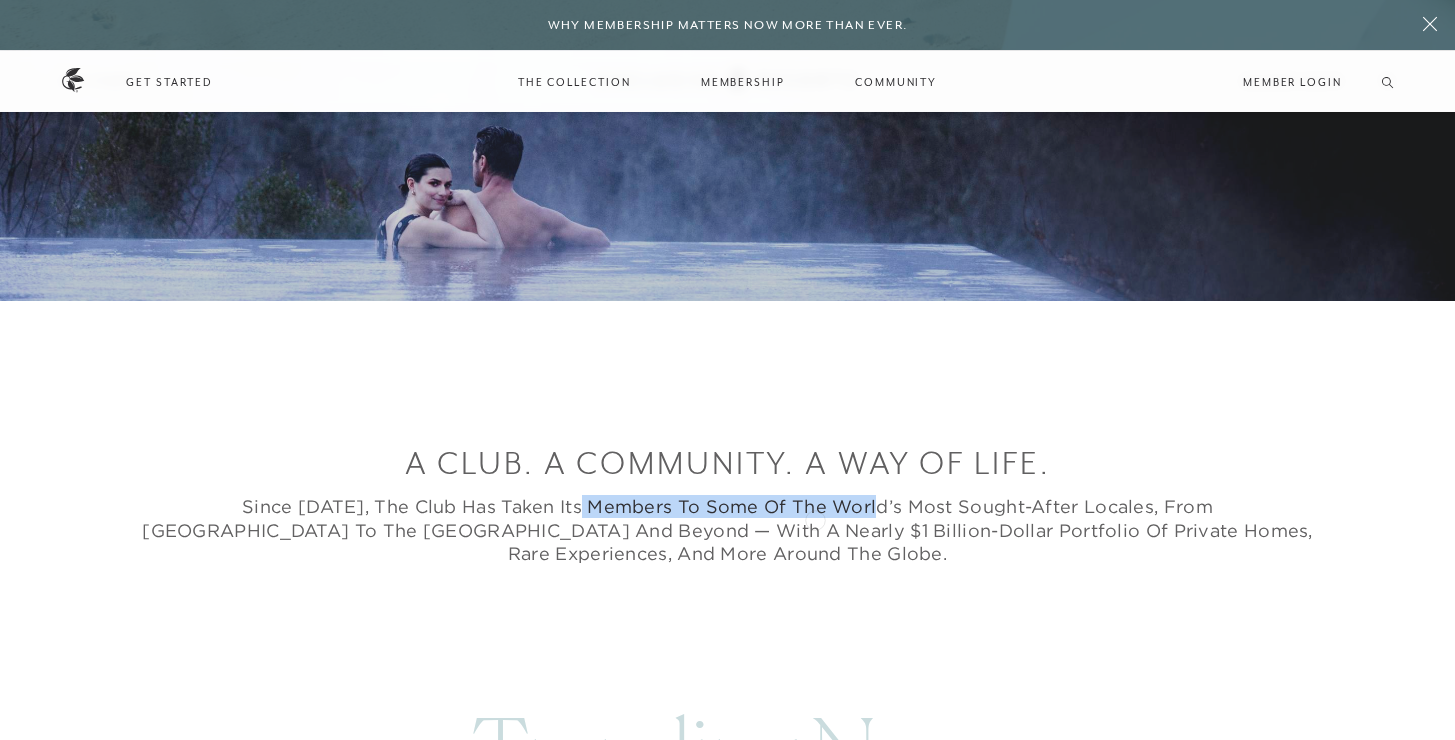 drag, startPoint x: 579, startPoint y: 517, endPoint x: 815, endPoint y: 518, distance: 236.00212 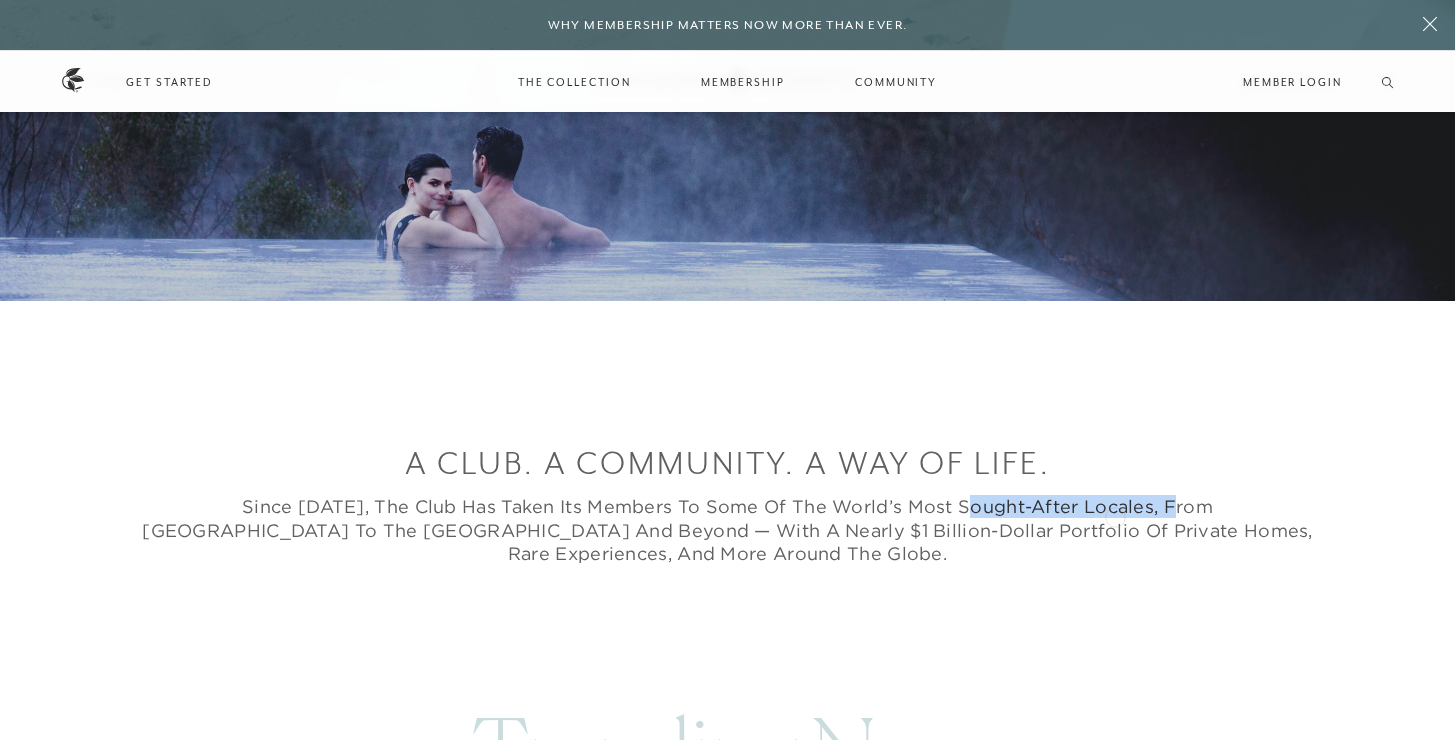 drag, startPoint x: 919, startPoint y: 516, endPoint x: 1115, endPoint y: 515, distance: 196.00255 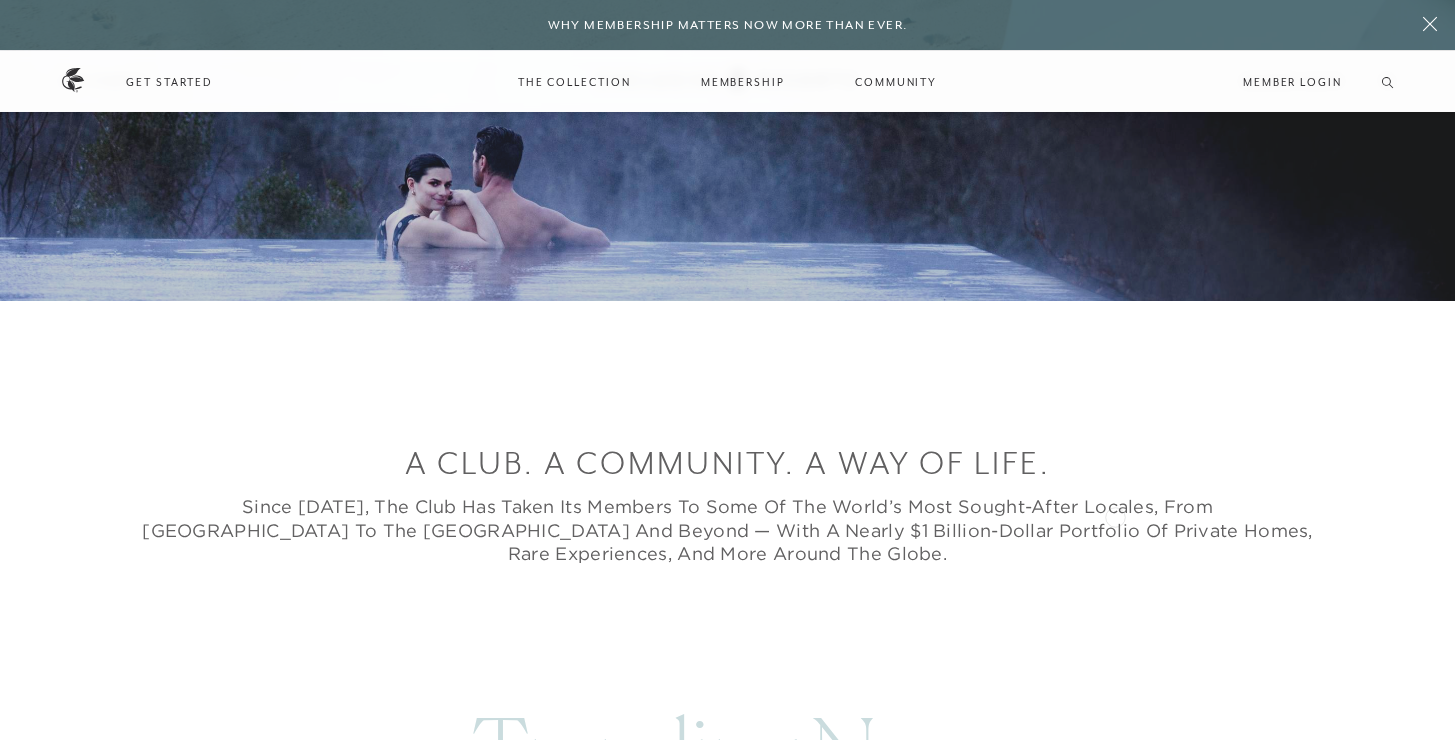 drag, startPoint x: 1115, startPoint y: 515, endPoint x: 1126, endPoint y: 515, distance: 11 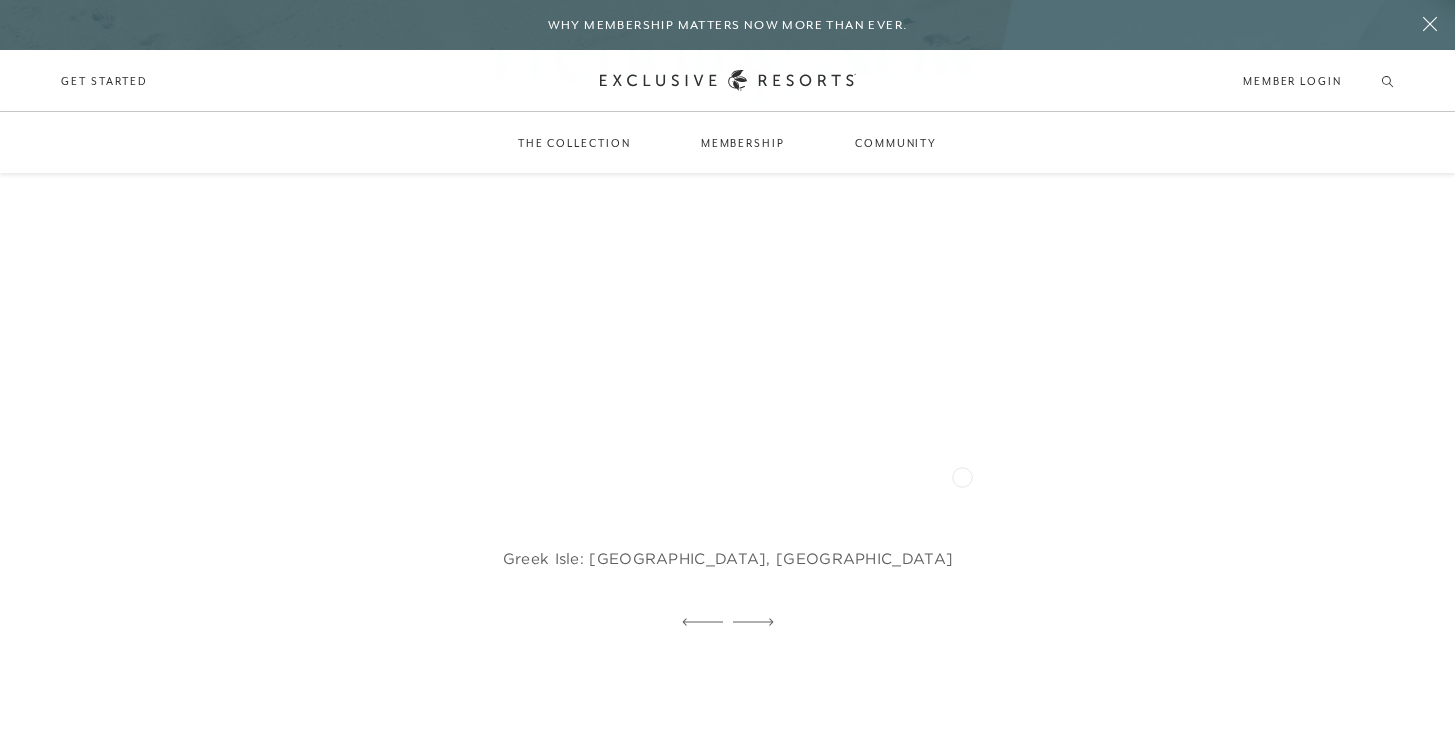 scroll, scrollTop: 1120, scrollLeft: 0, axis: vertical 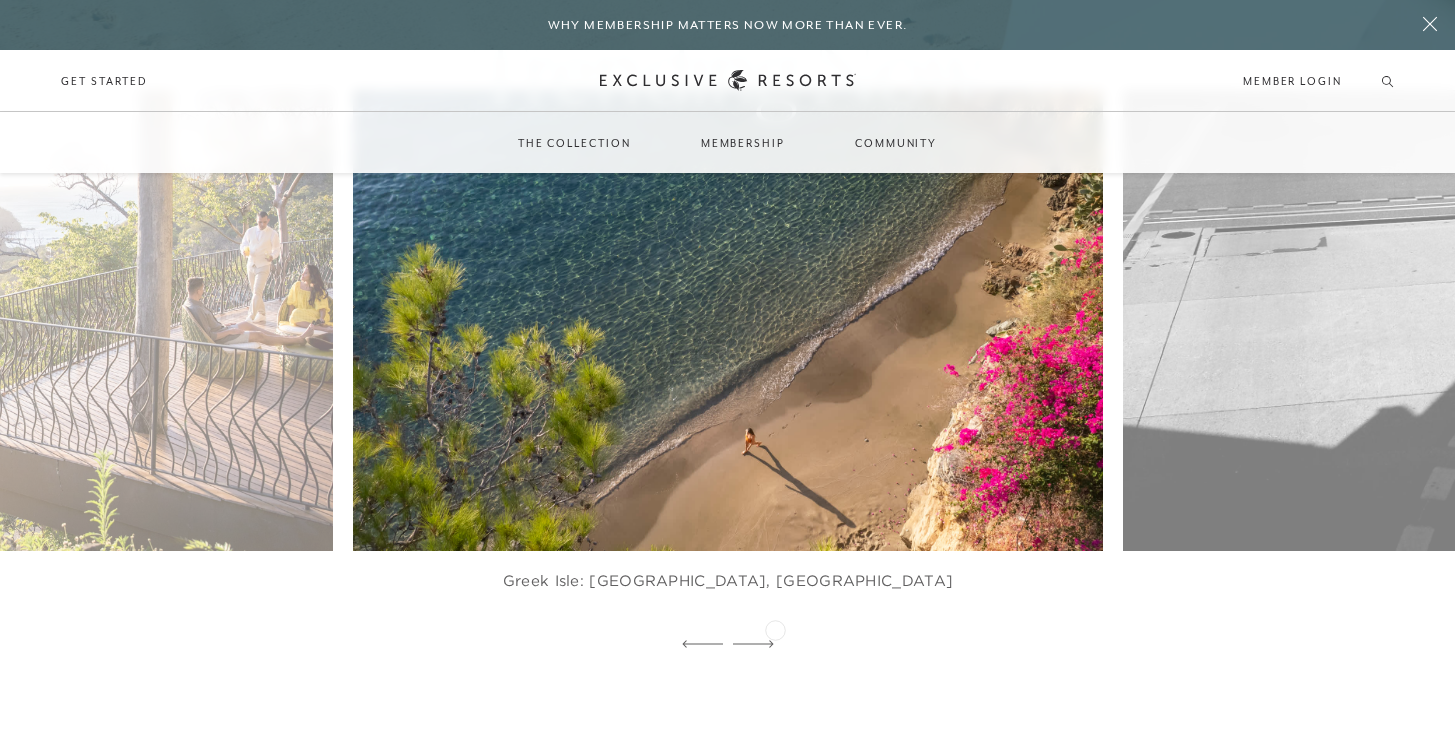 click 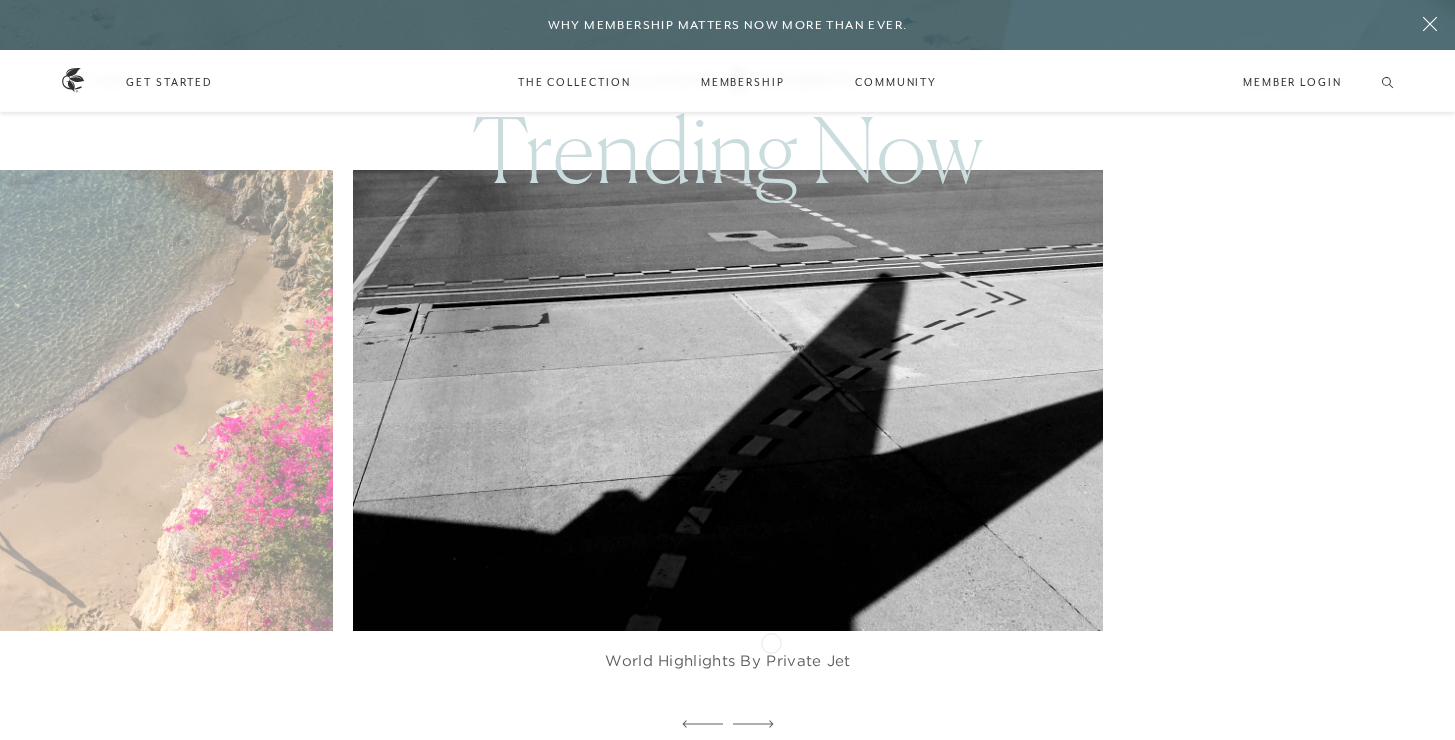 scroll, scrollTop: 1041, scrollLeft: 0, axis: vertical 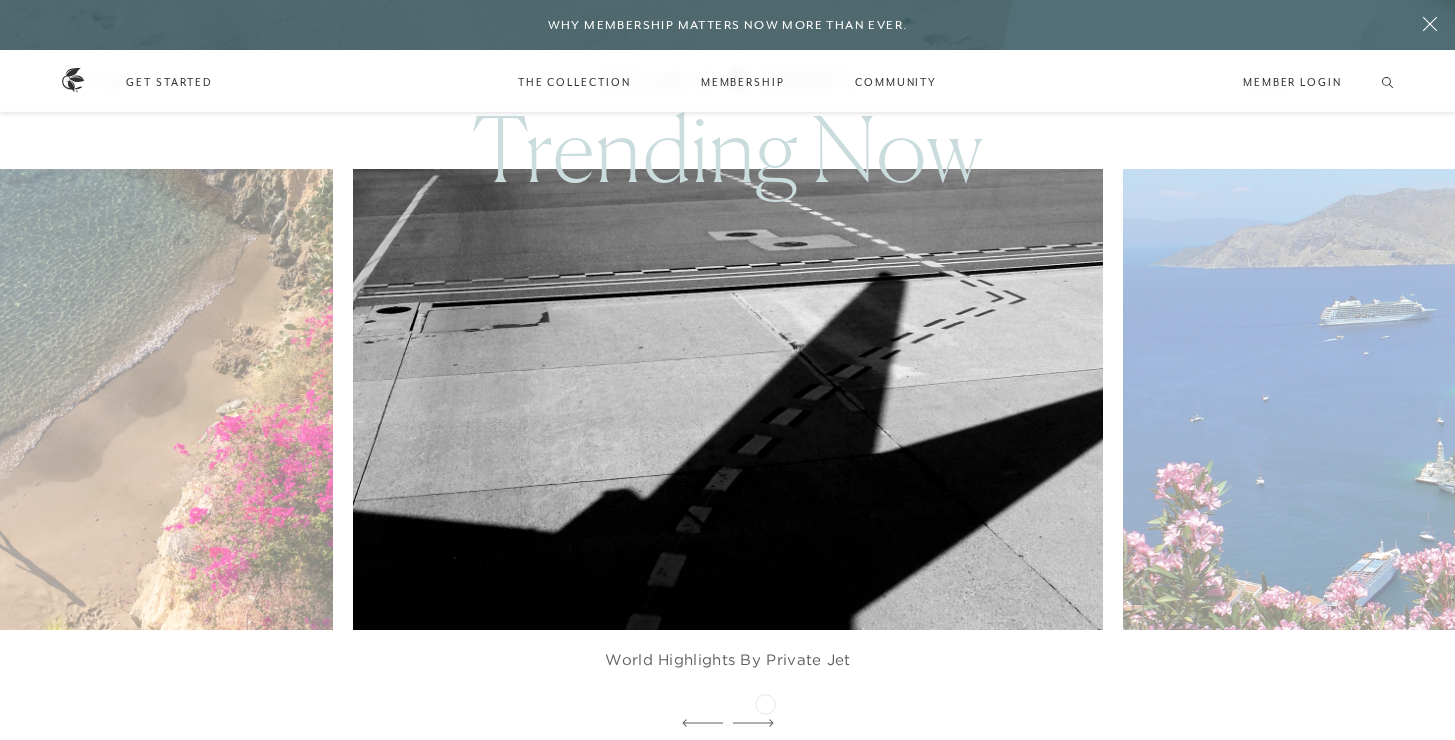 click on "World Highlights by Private Jet" at bounding box center [728, 670] 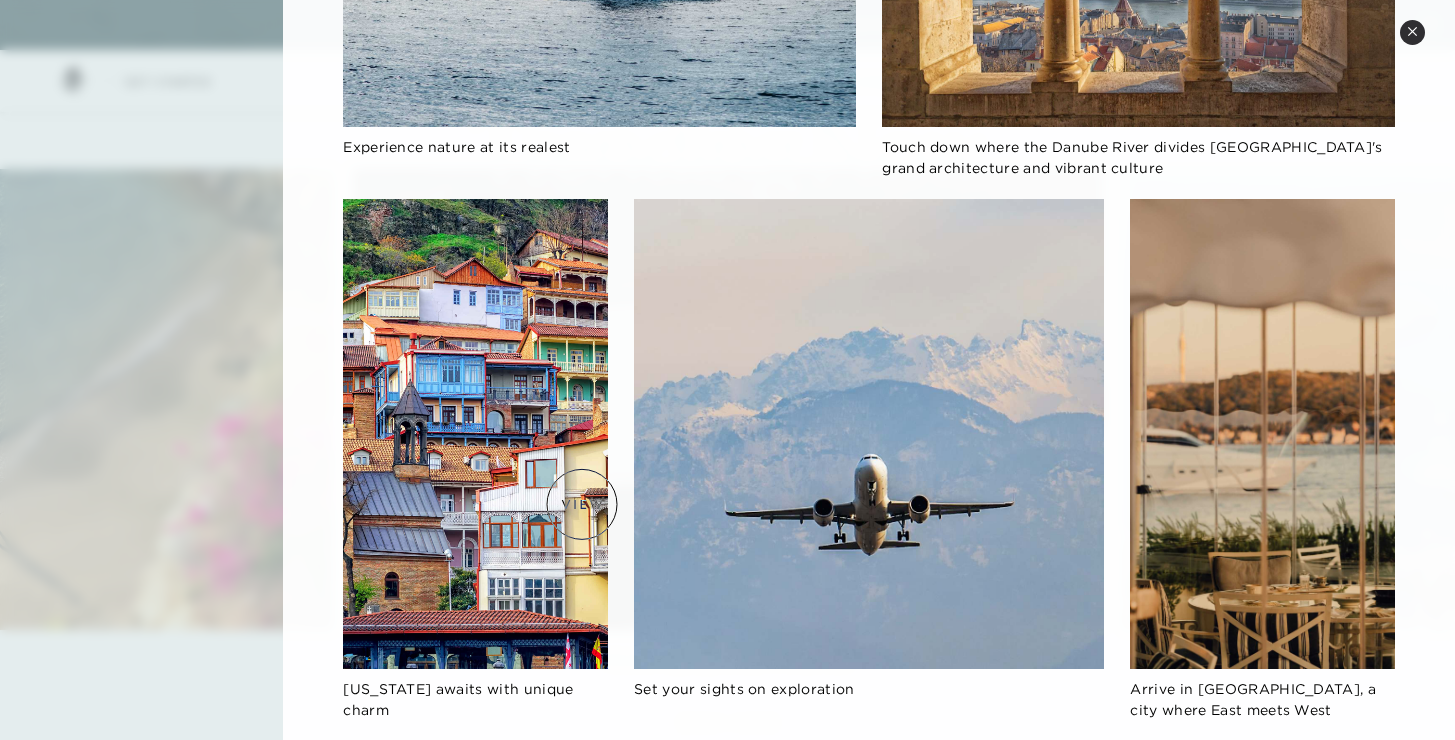 scroll, scrollTop: 0, scrollLeft: 0, axis: both 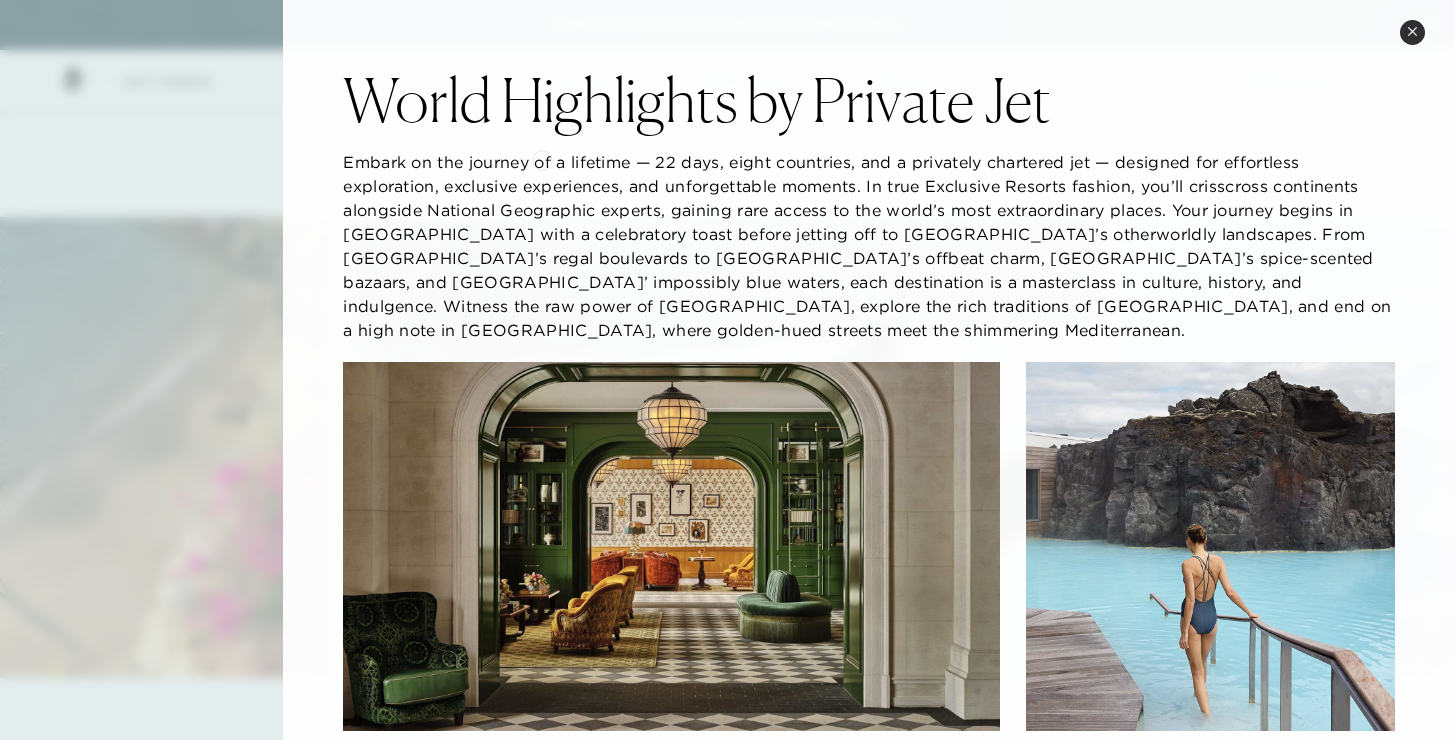 drag, startPoint x: 354, startPoint y: 158, endPoint x: 628, endPoint y: 158, distance: 274 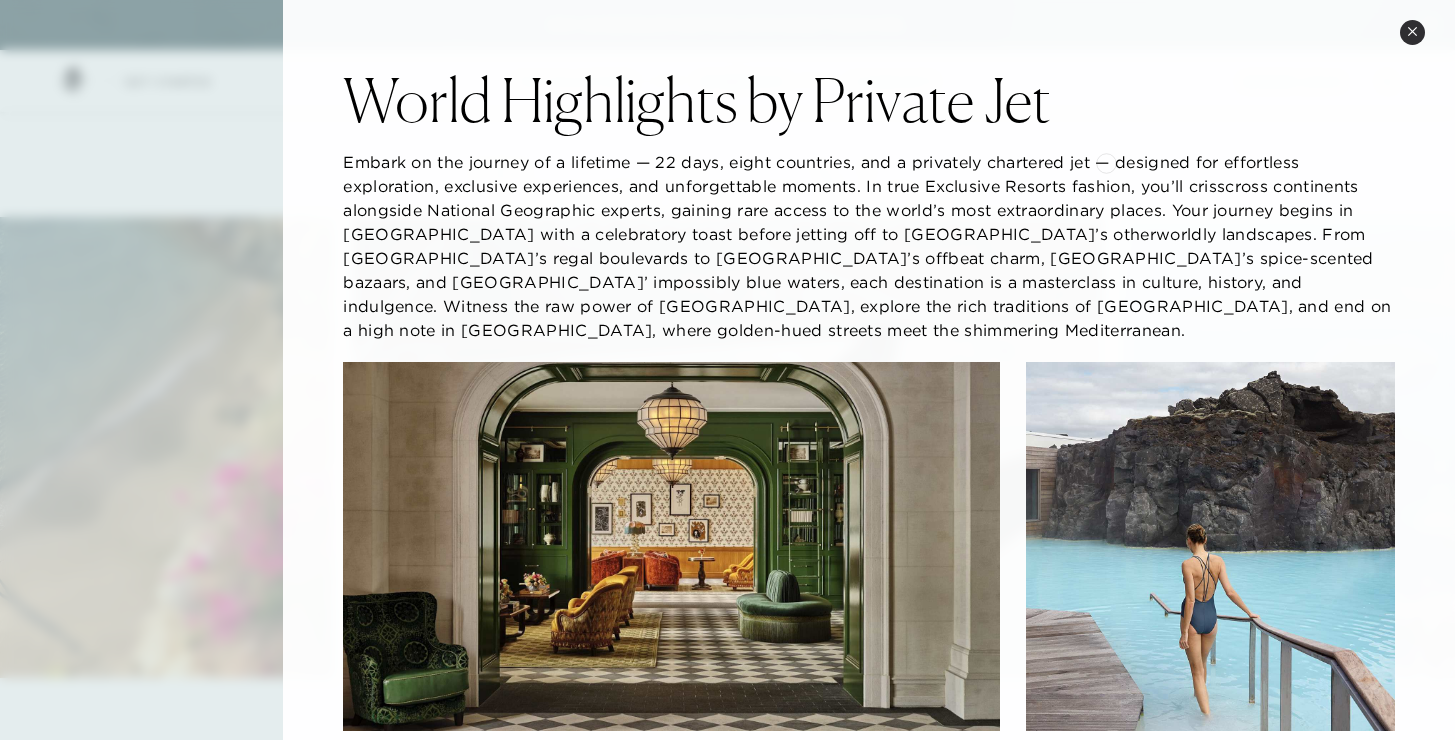 drag, startPoint x: 968, startPoint y: 163, endPoint x: 1106, endPoint y: 161, distance: 138.0145 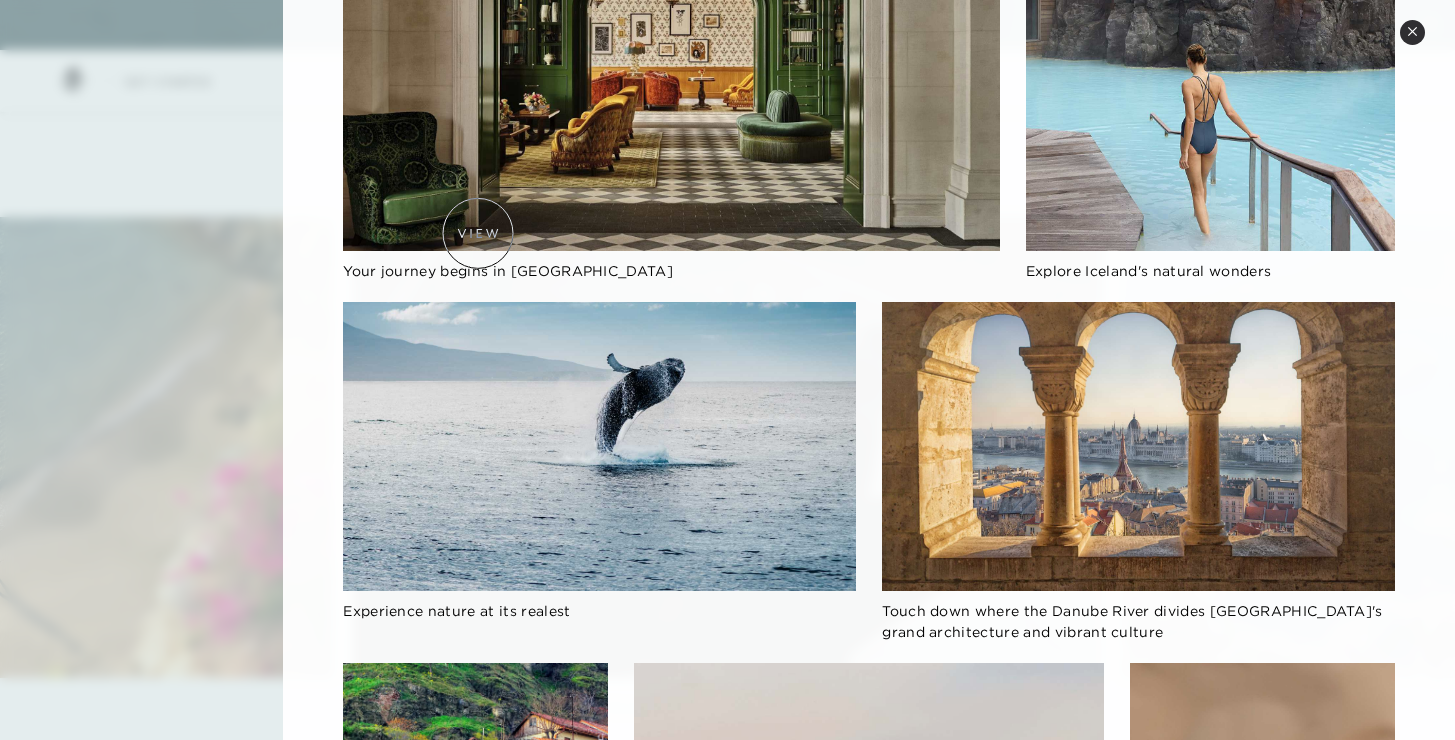 scroll, scrollTop: 0, scrollLeft: 0, axis: both 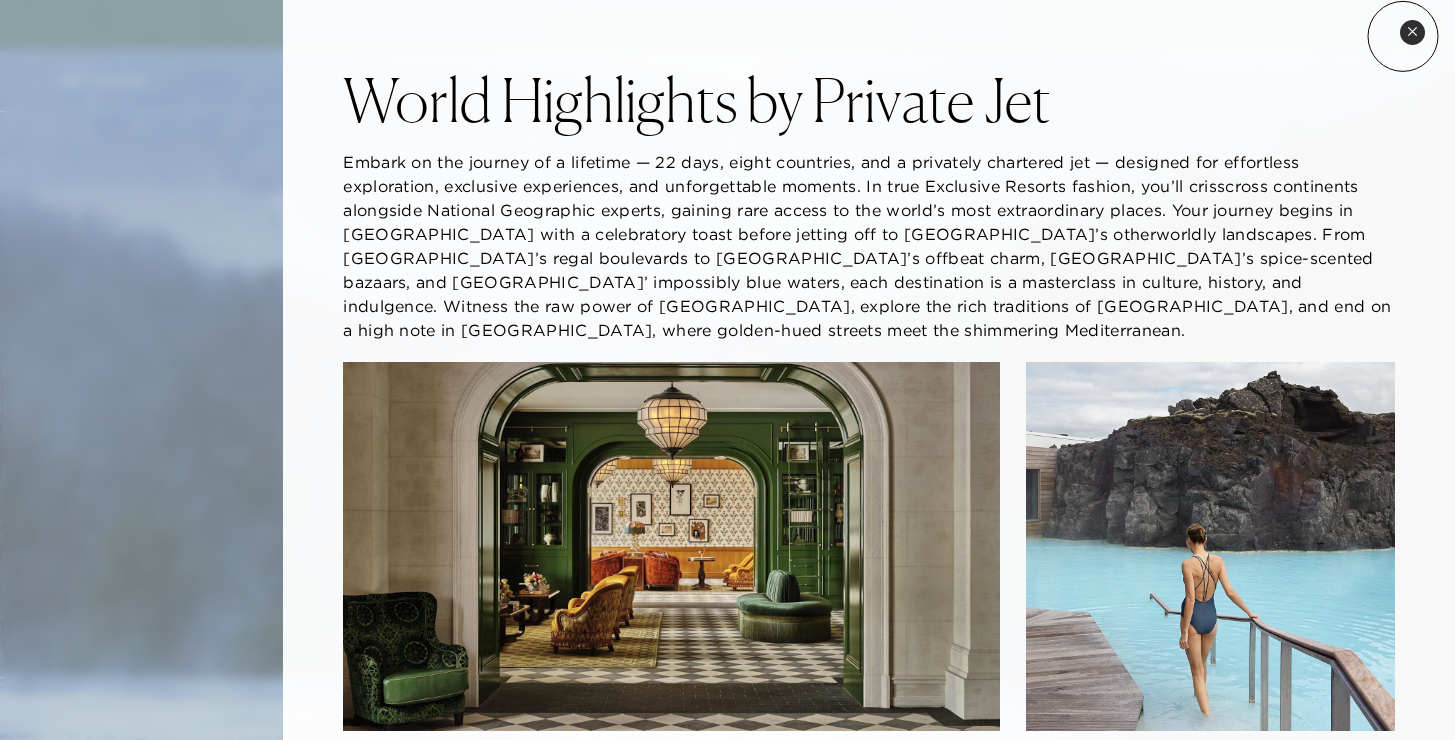 click on "Close quickview" at bounding box center [1412, 32] 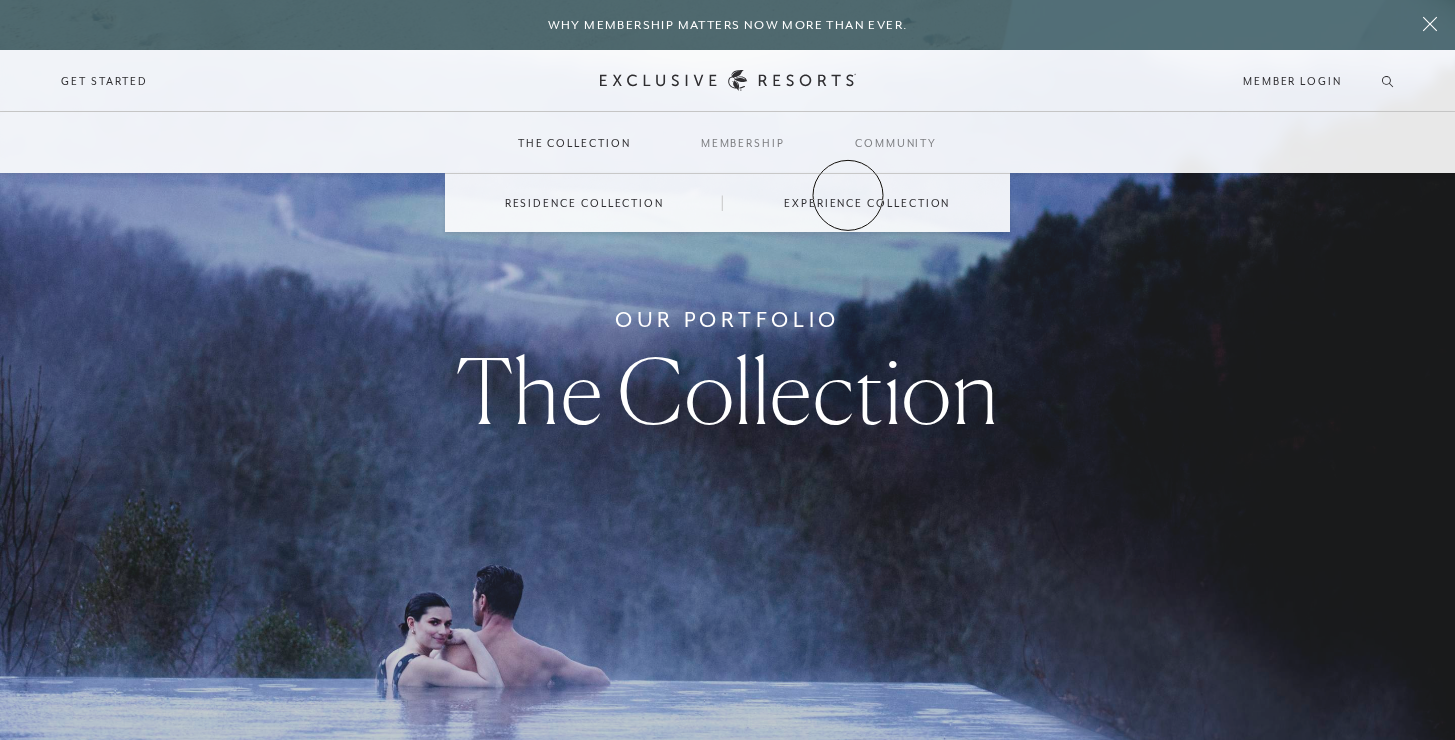 click on "Experience Collection" at bounding box center (867, 203) 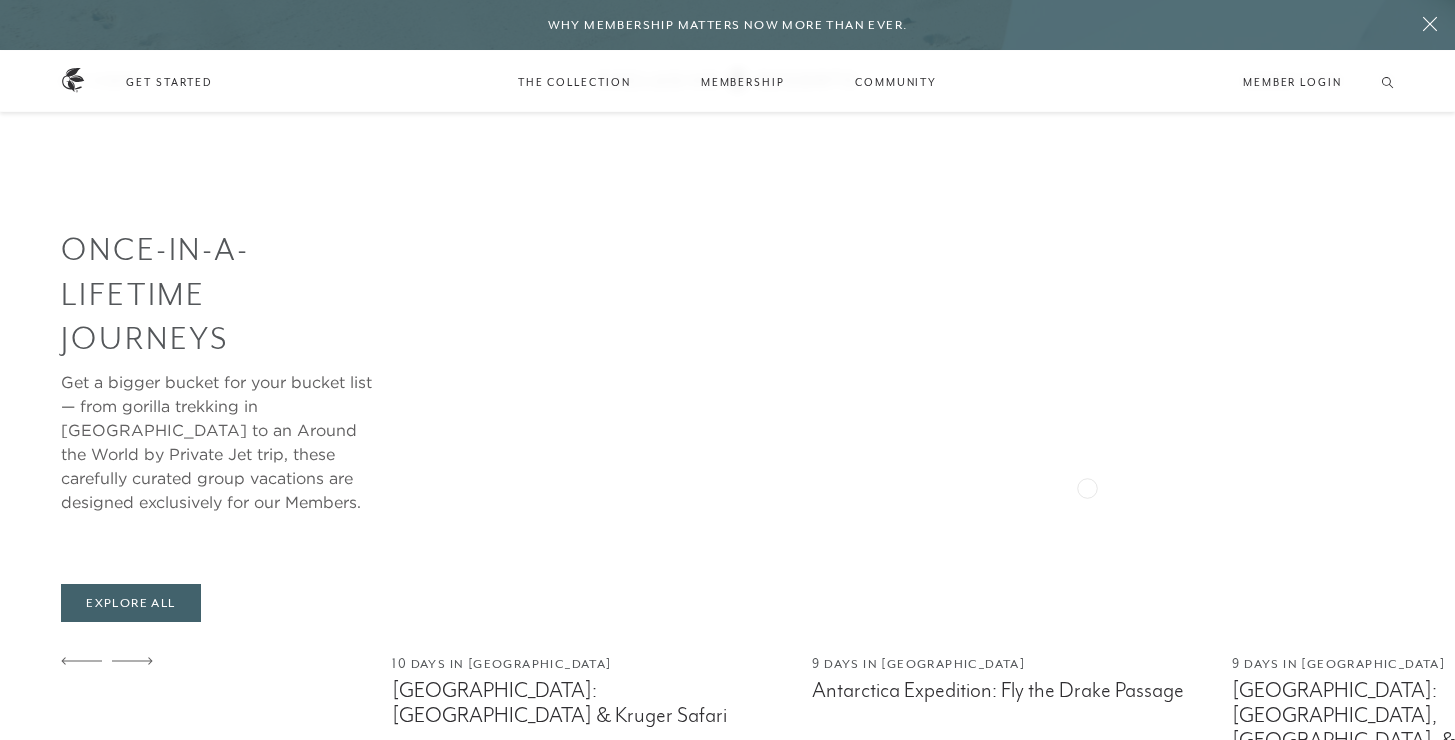 scroll, scrollTop: 1019, scrollLeft: 0, axis: vertical 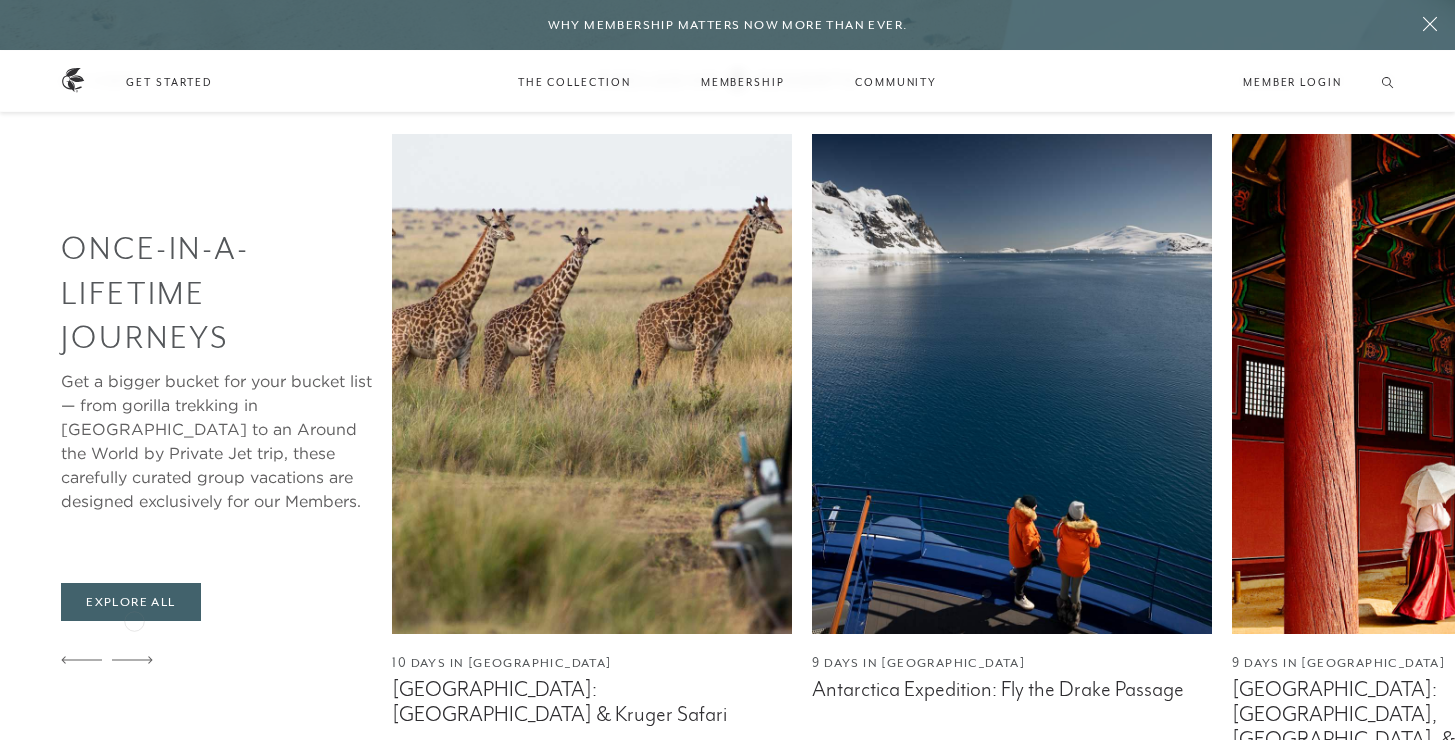 click 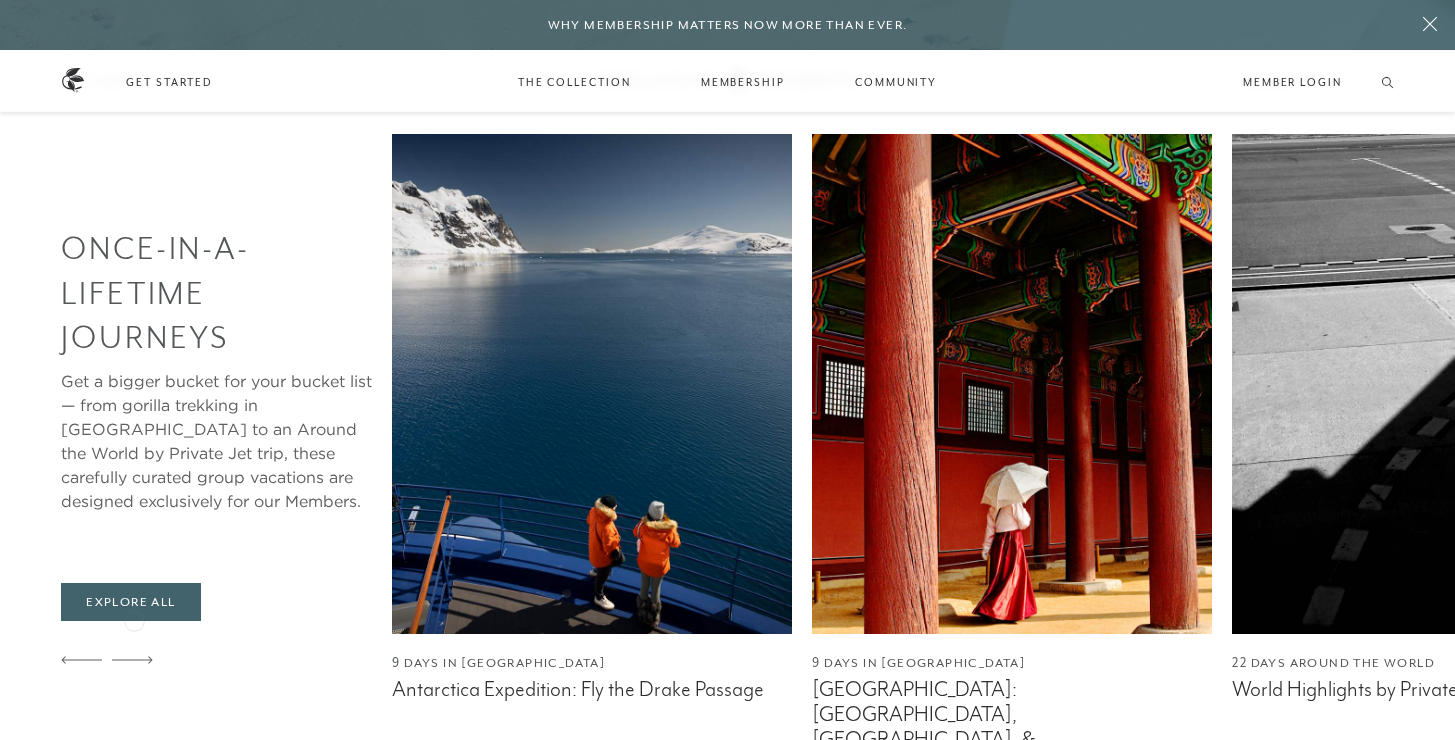 click 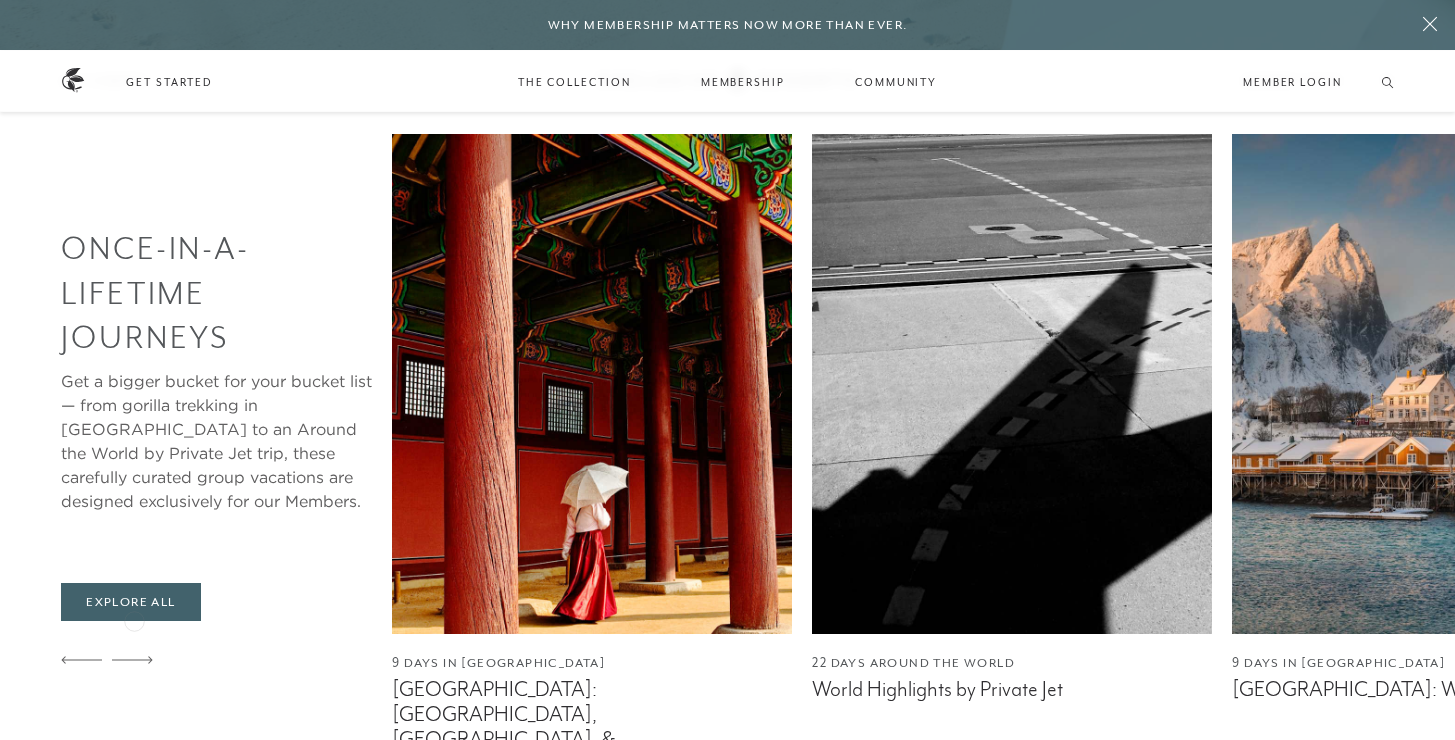 click 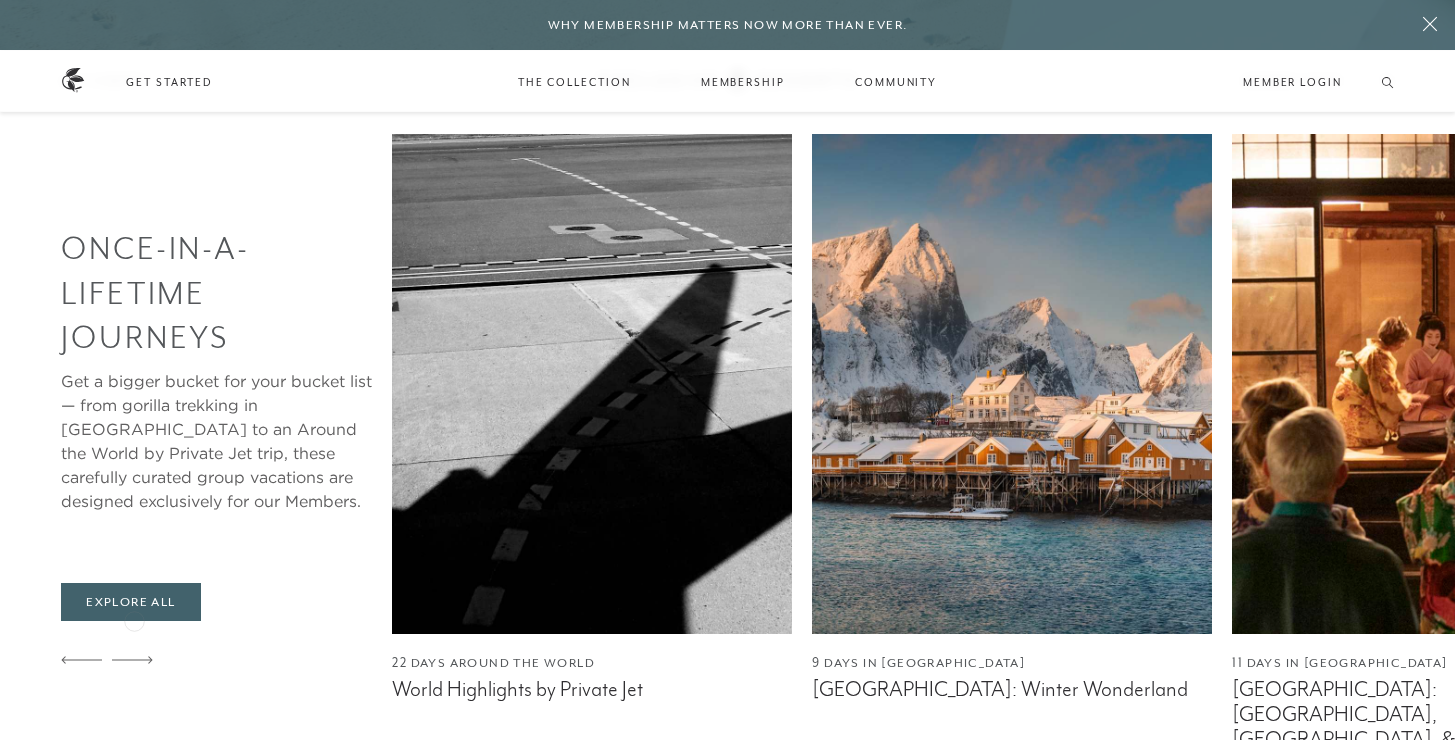 click 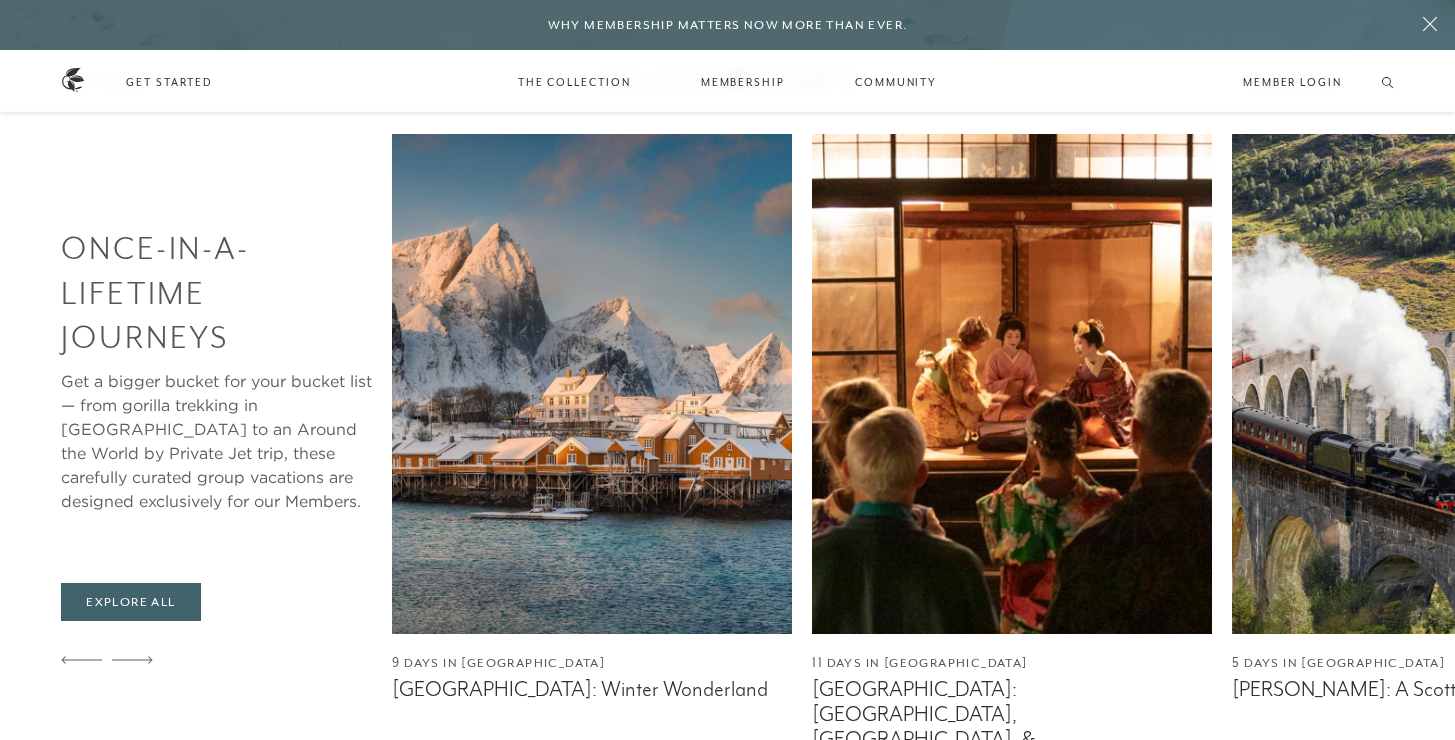 click 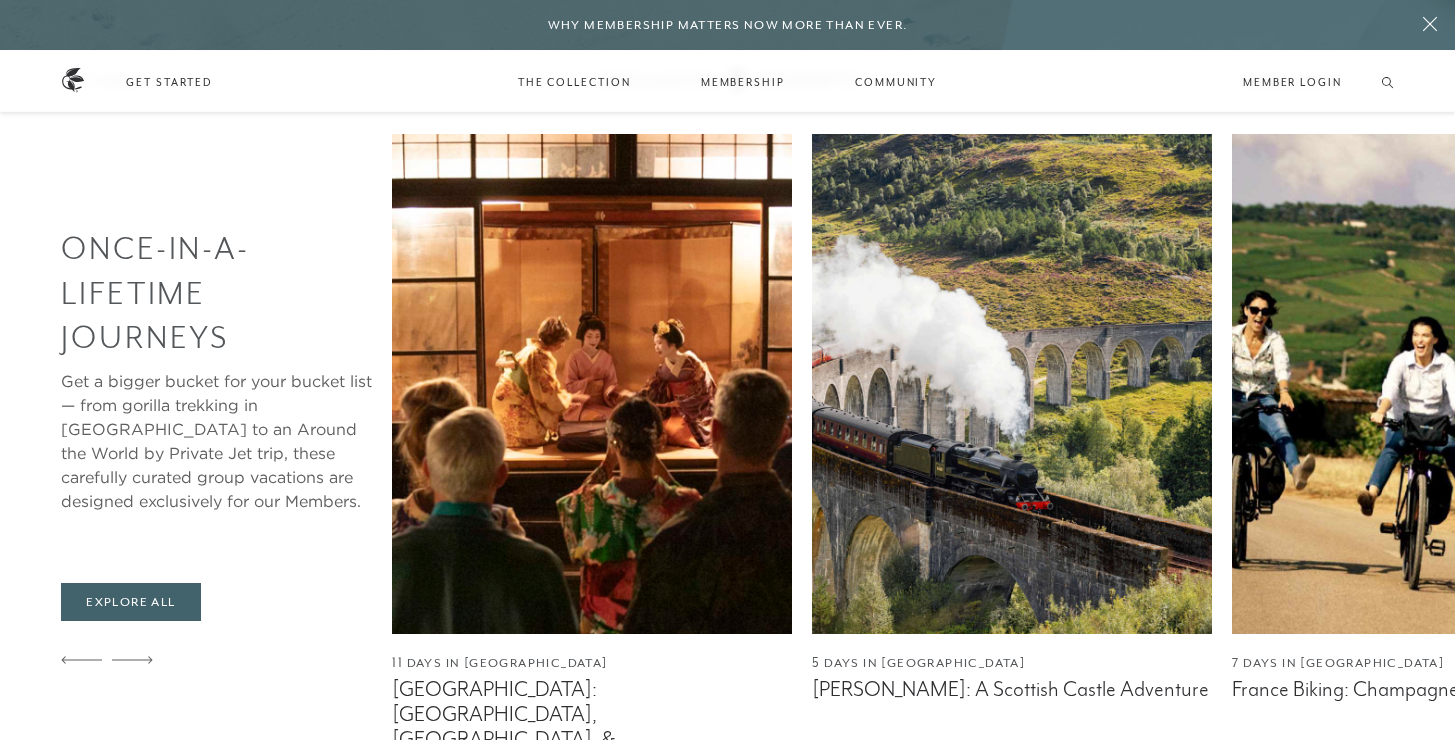click 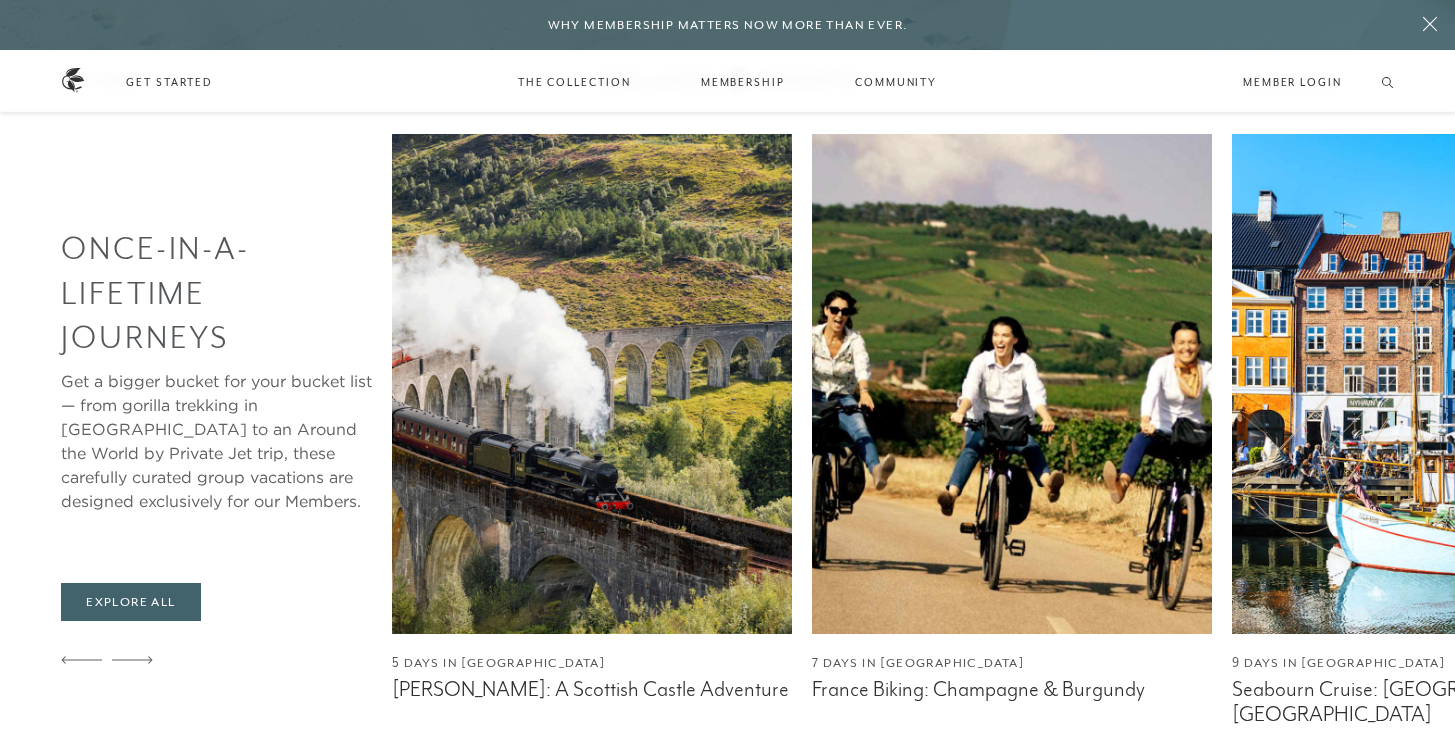 click 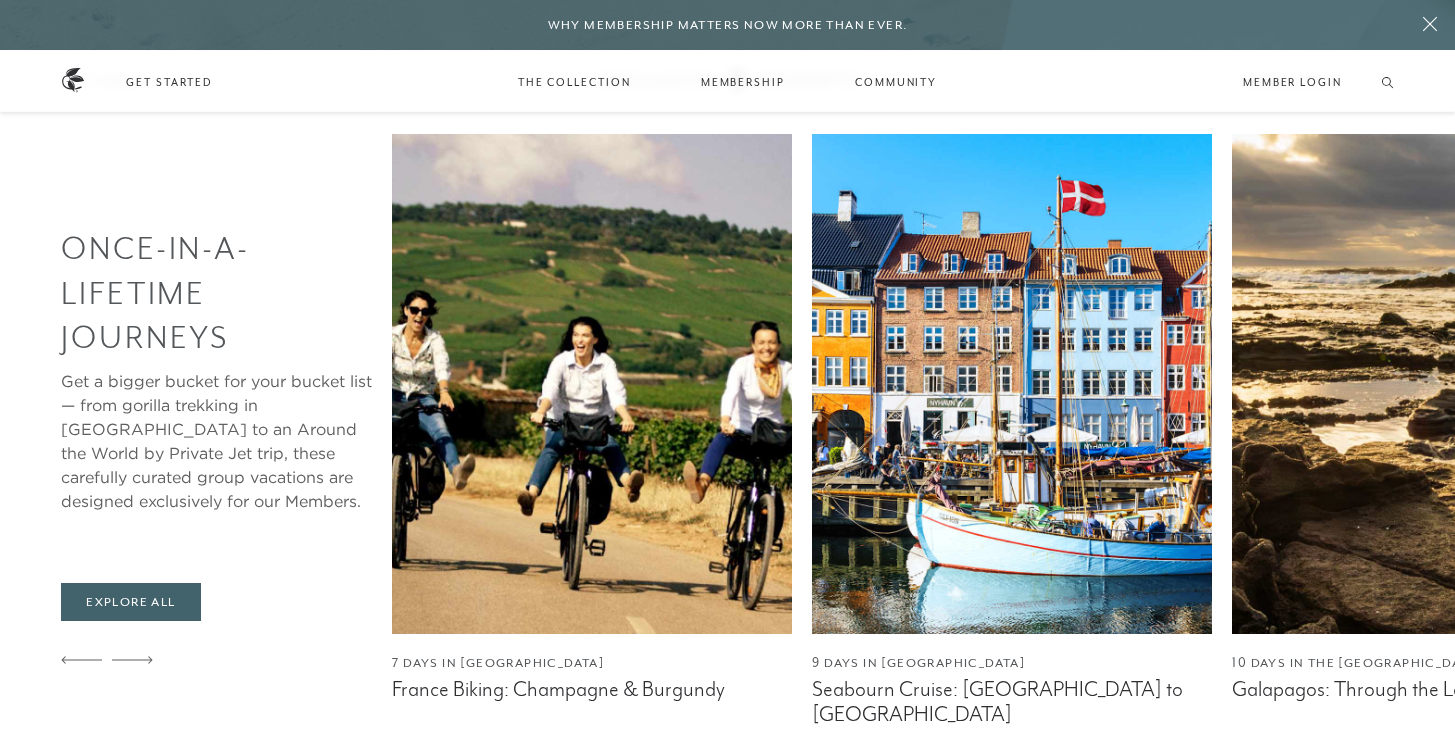 click 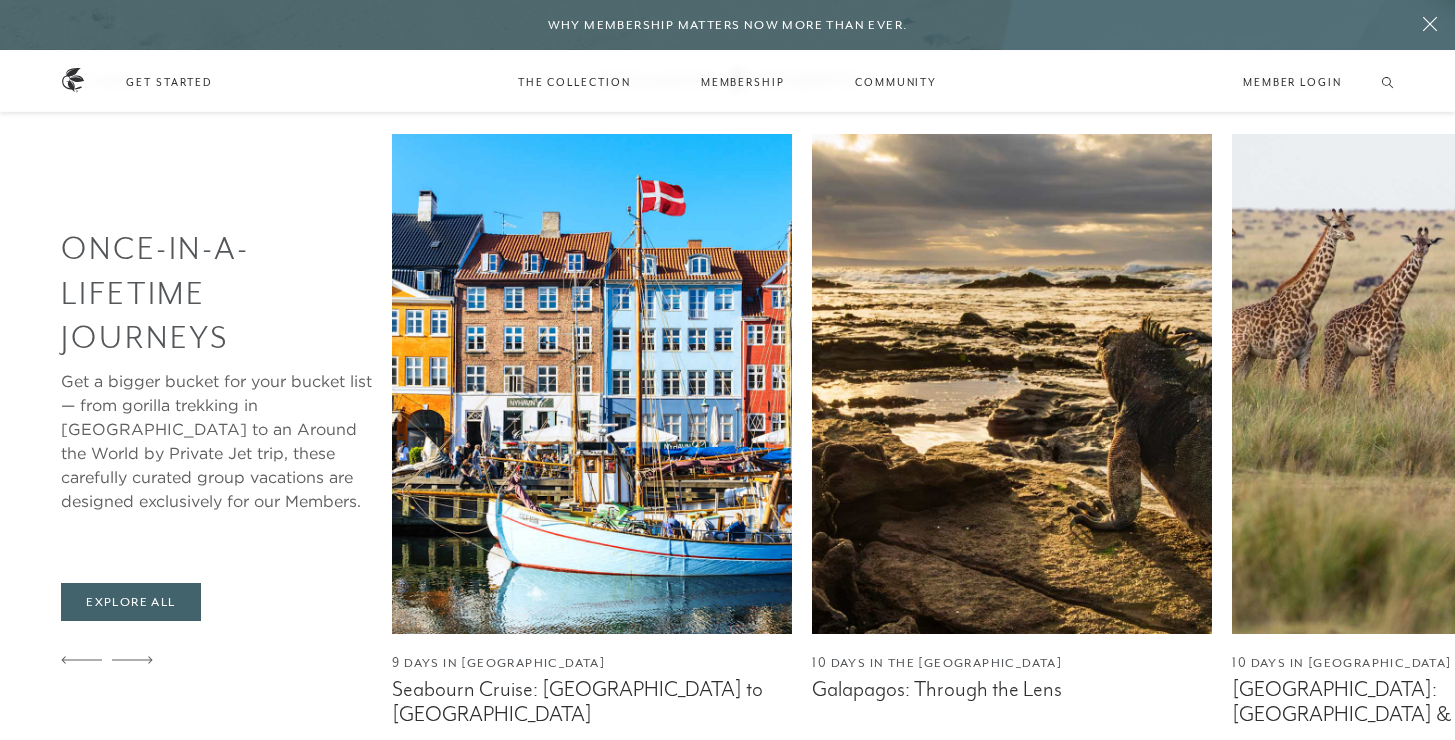 click 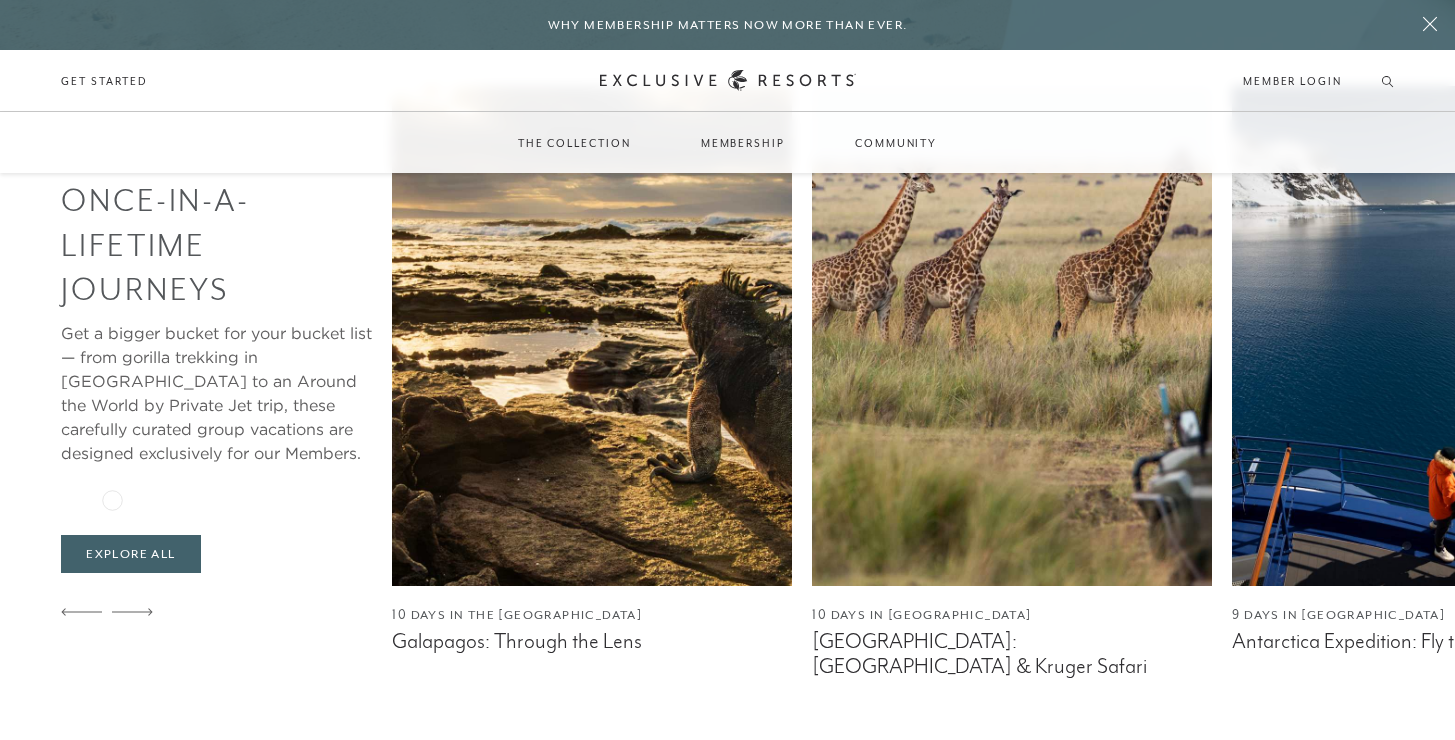 scroll, scrollTop: 1045, scrollLeft: 0, axis: vertical 